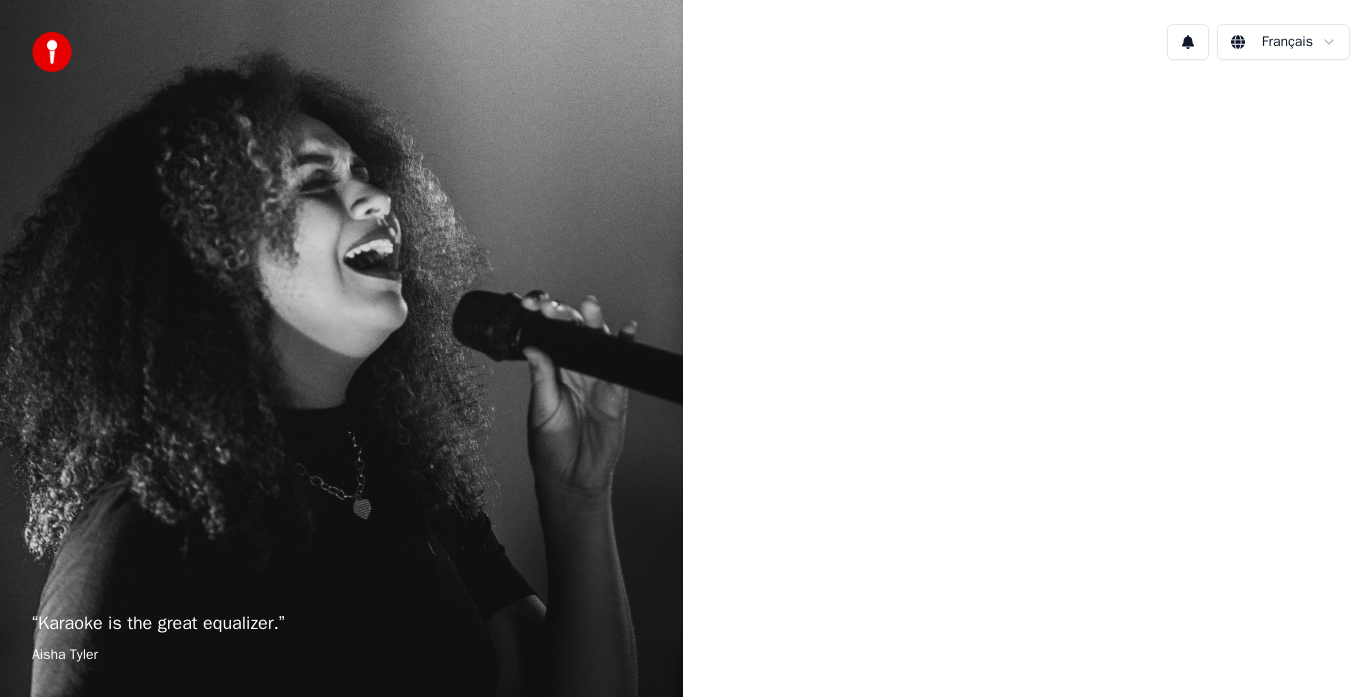 scroll, scrollTop: 0, scrollLeft: 0, axis: both 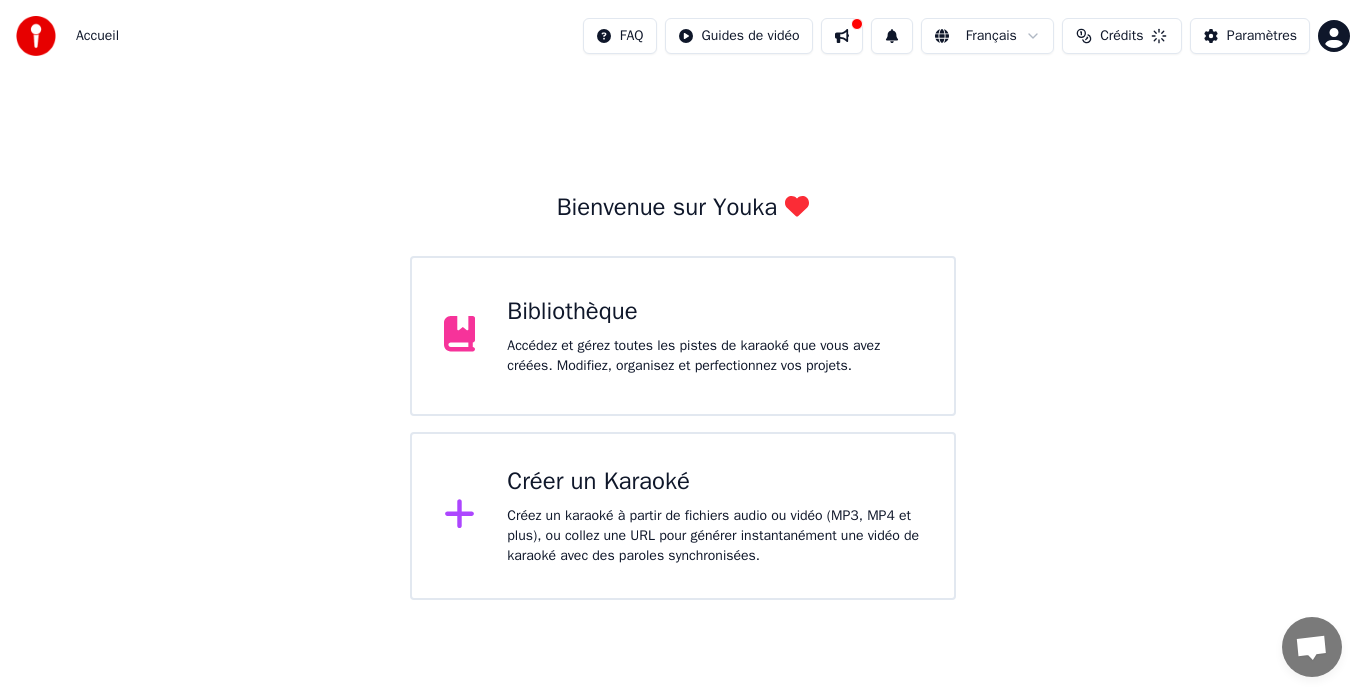 click on "Créer un Karaoké Créez un karaoké à partir de fichiers audio ou vidéo (MP3, MP4 et plus), ou collez une URL pour générer instantanément une vidéo de karaoké avec des paroles synchronisées." at bounding box center [714, 516] 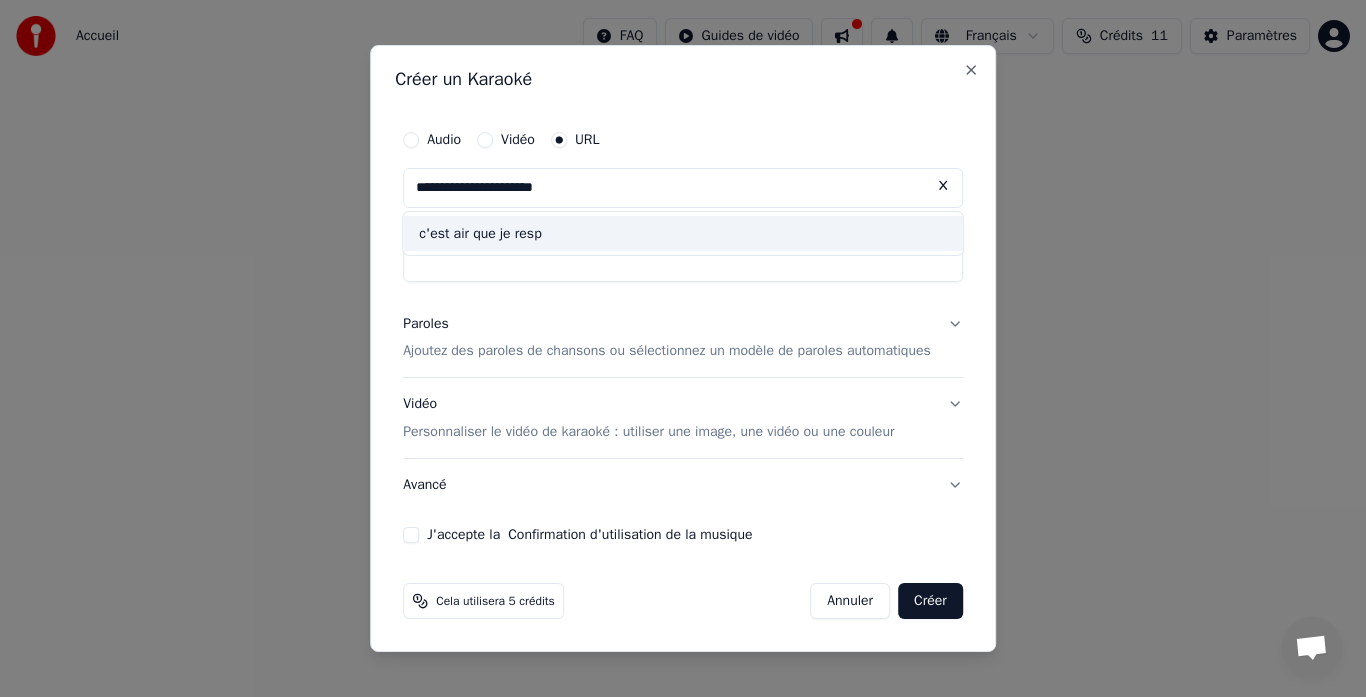 type on "**********" 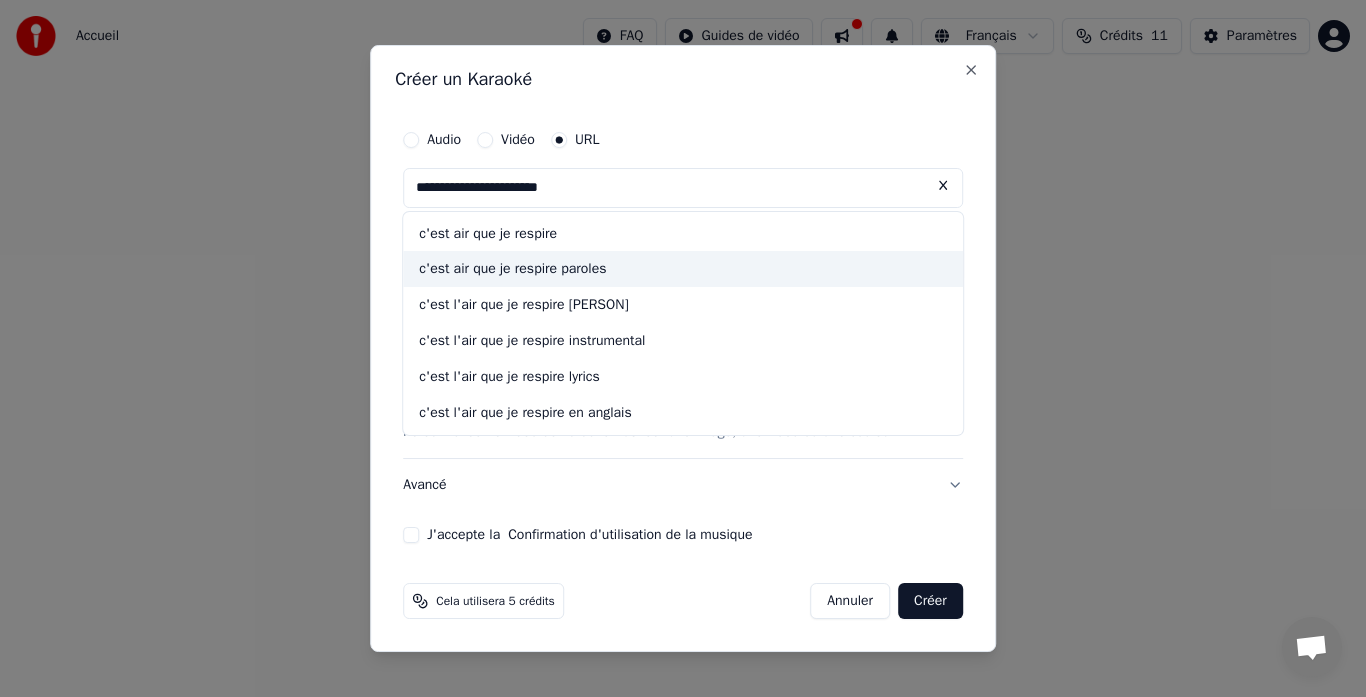 click on "c'est air que je respire paroles" at bounding box center [683, 270] 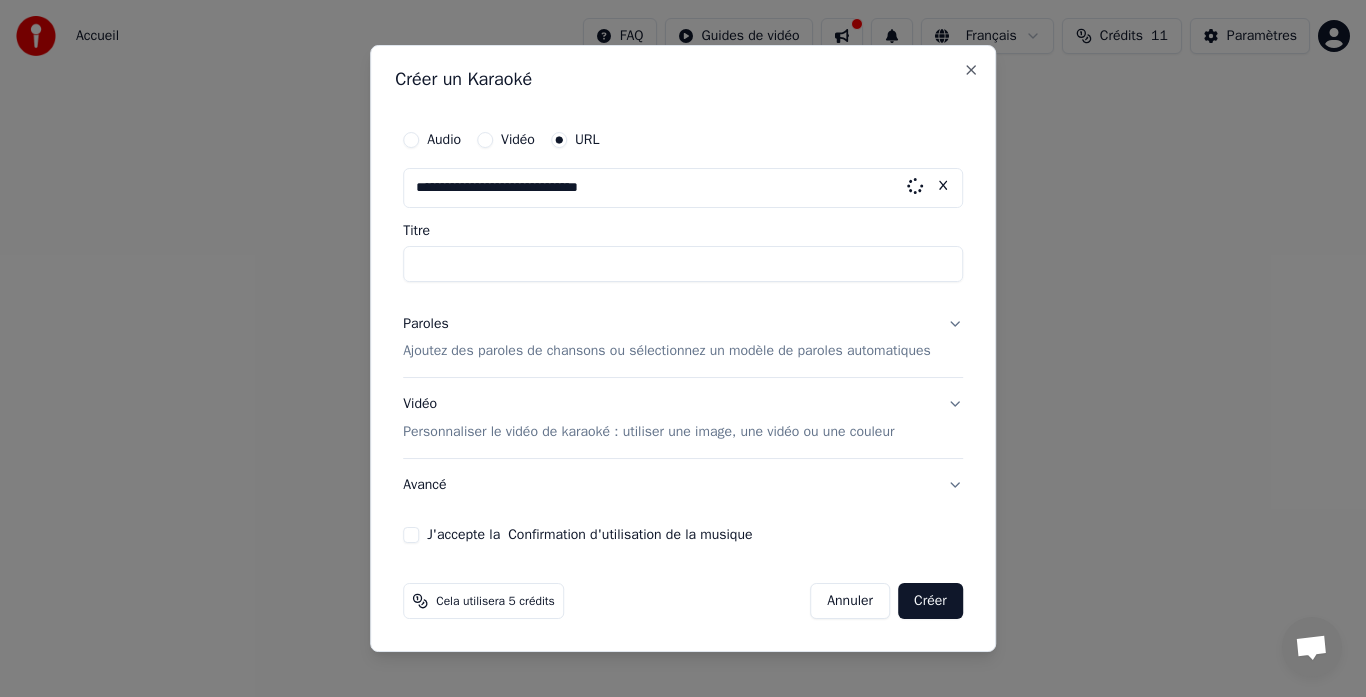 click on "Titre" at bounding box center (683, 264) 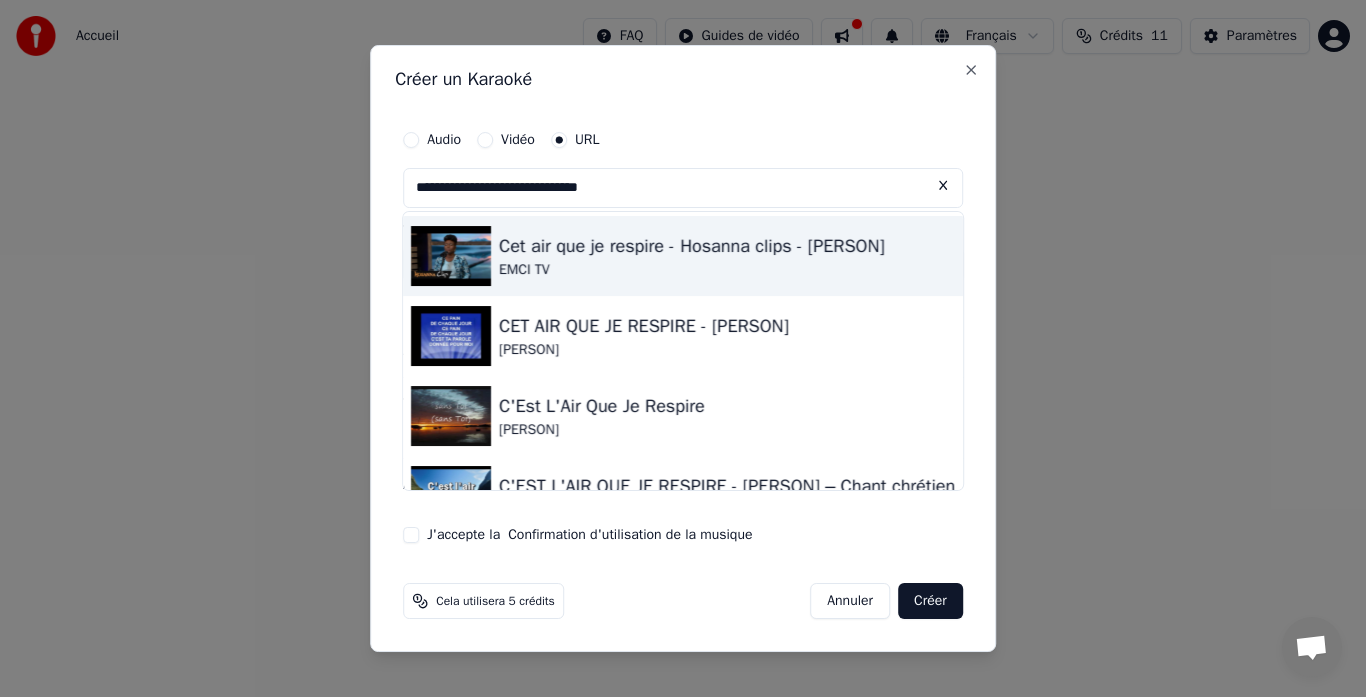 click on "EMCI TV" at bounding box center (692, 270) 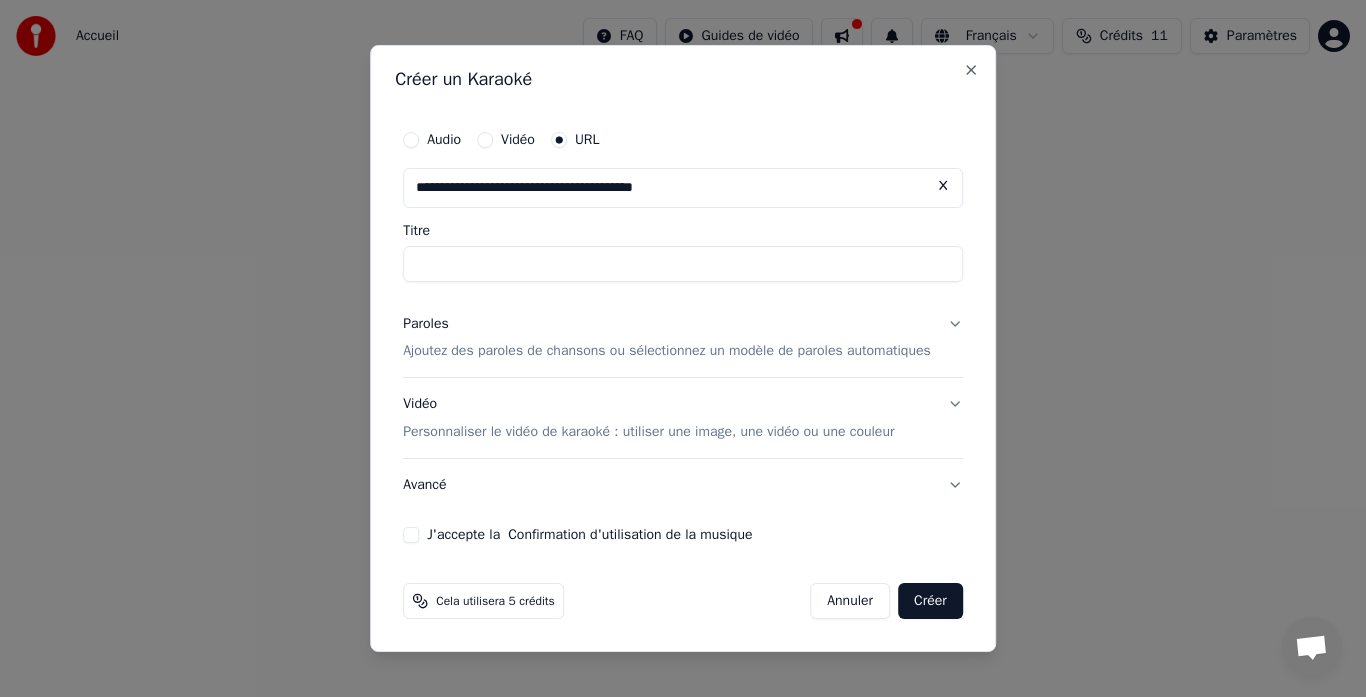 type on "**********" 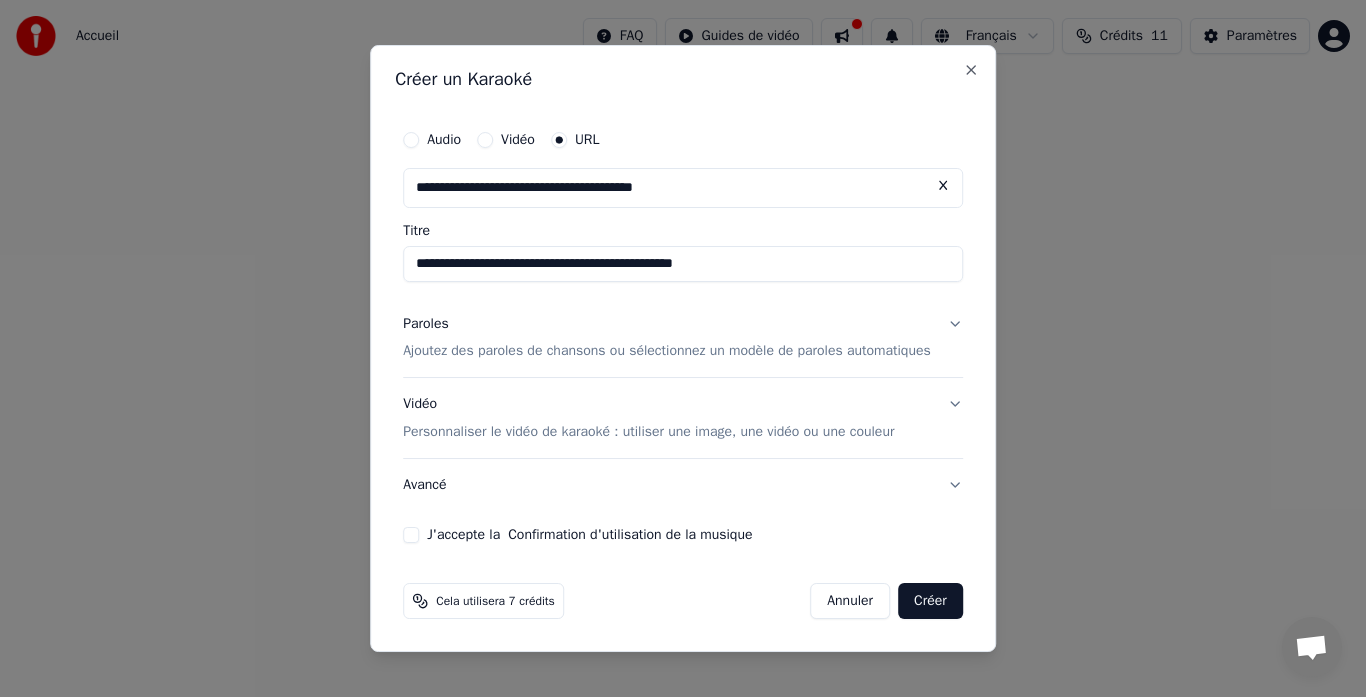 click on "Ajoutez des paroles de chansons ou sélectionnez un modèle de paroles automatiques" at bounding box center [667, 352] 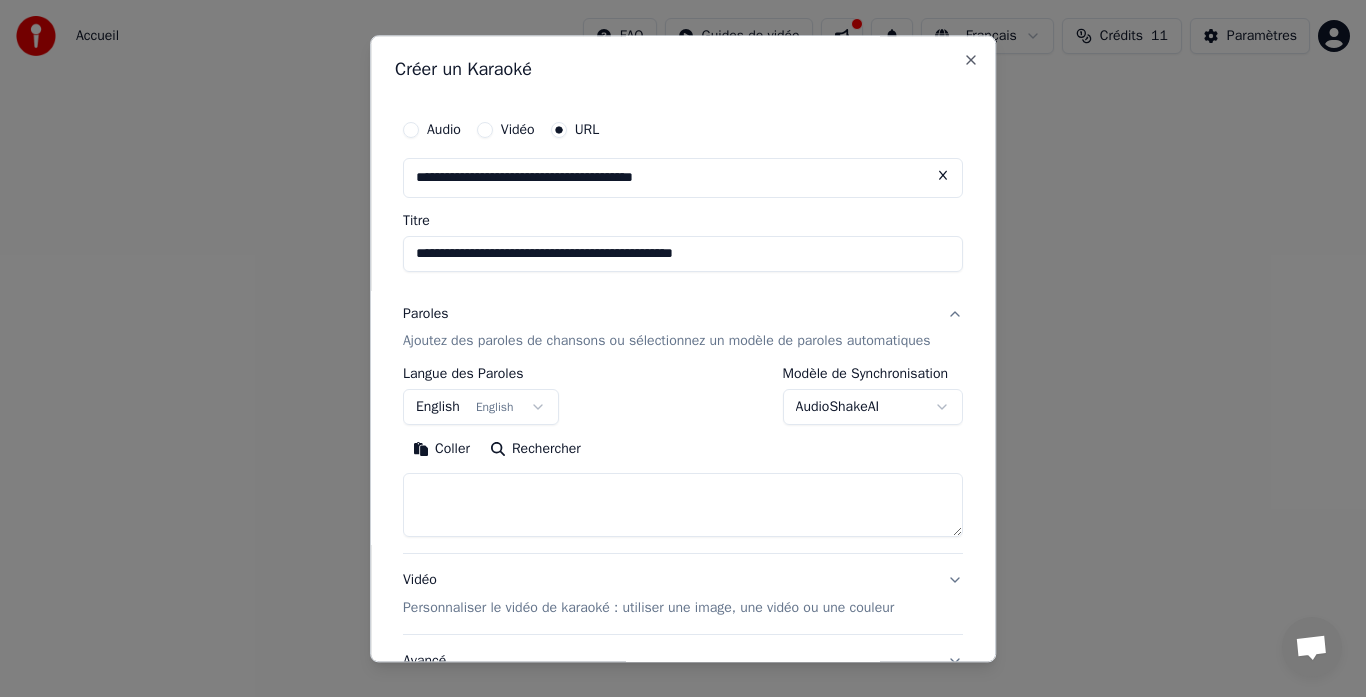 click on "English English" at bounding box center (481, 408) 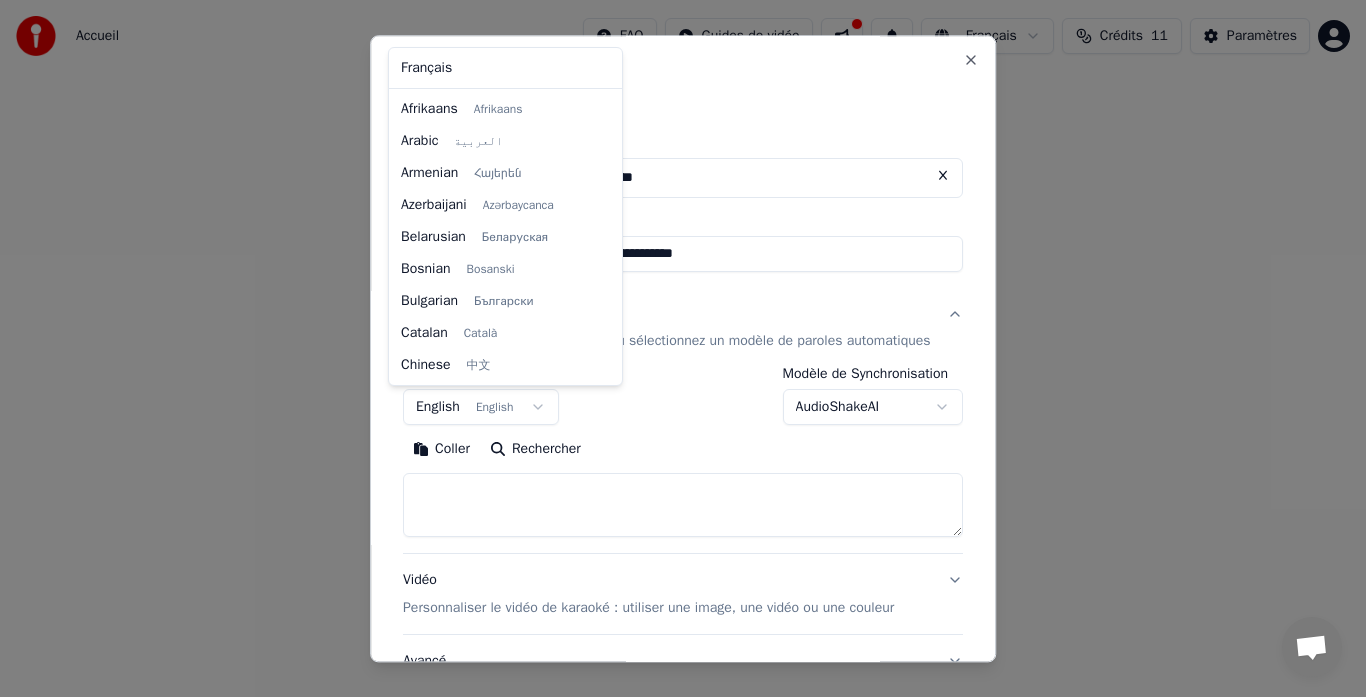 scroll, scrollTop: 160, scrollLeft: 0, axis: vertical 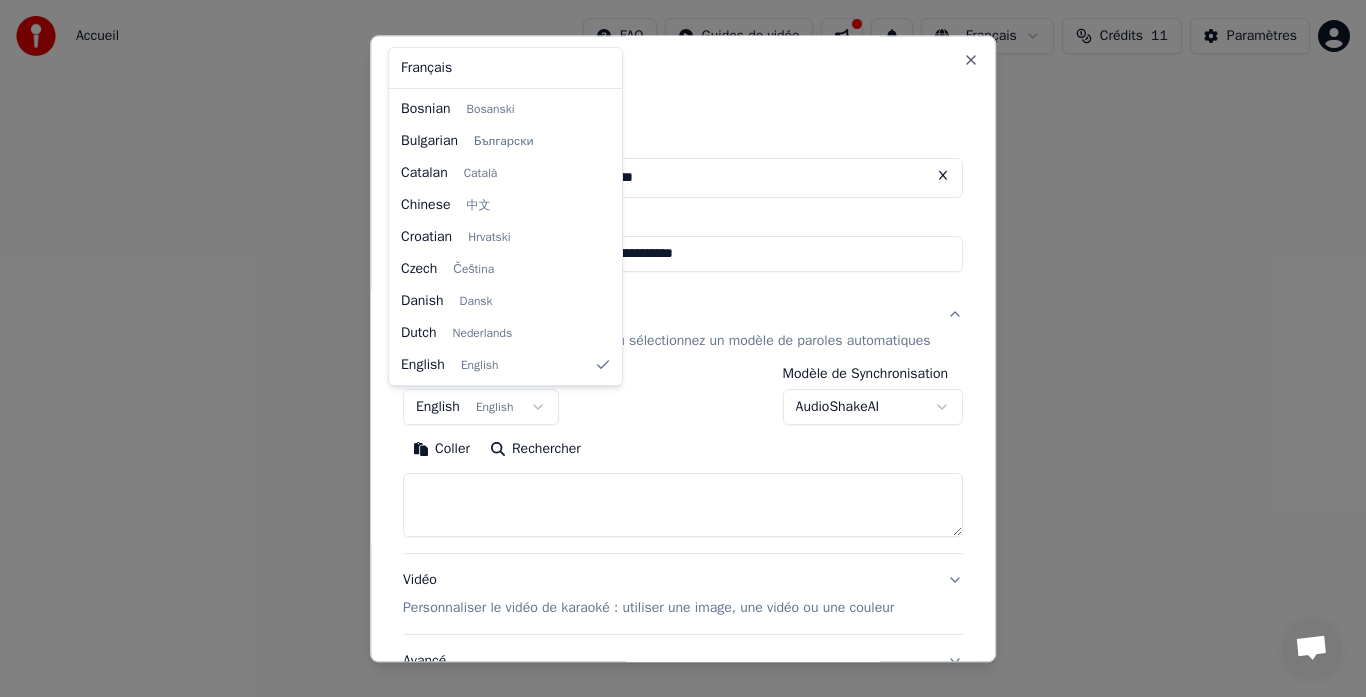 select on "**" 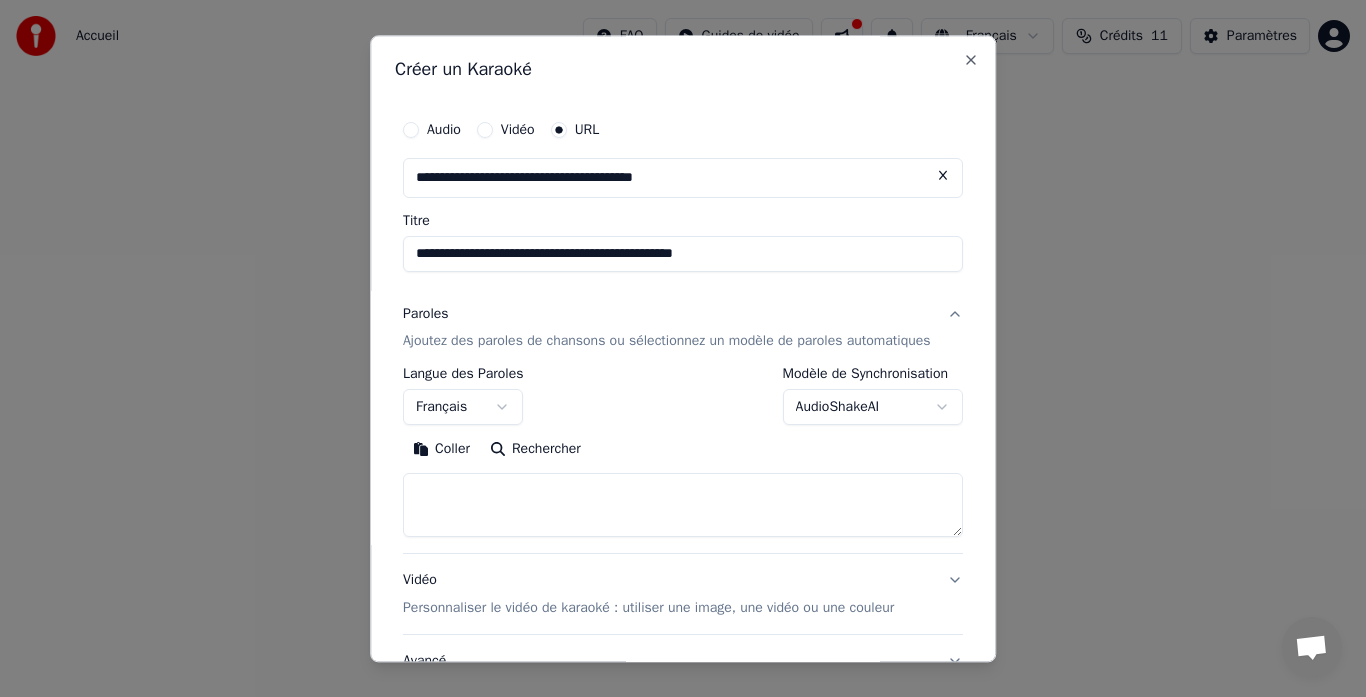 click on "Rechercher" at bounding box center (535, 450) 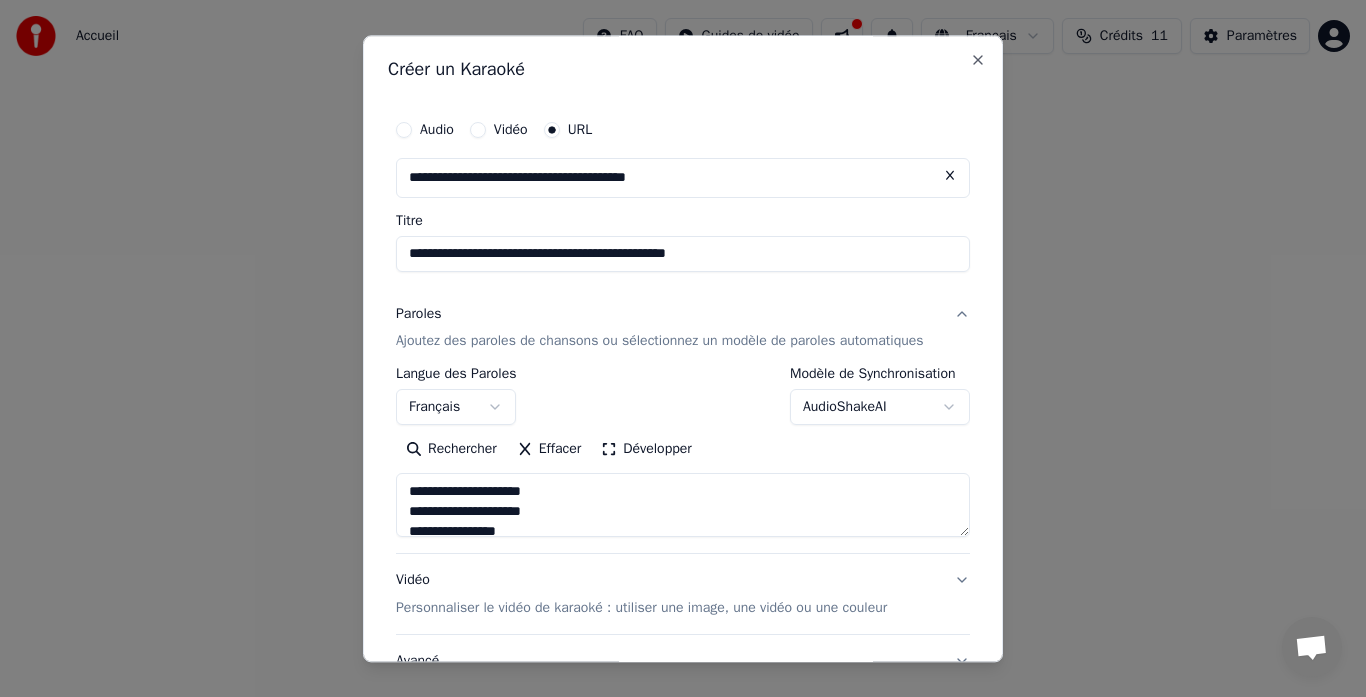 scroll, scrollTop: 725, scrollLeft: 0, axis: vertical 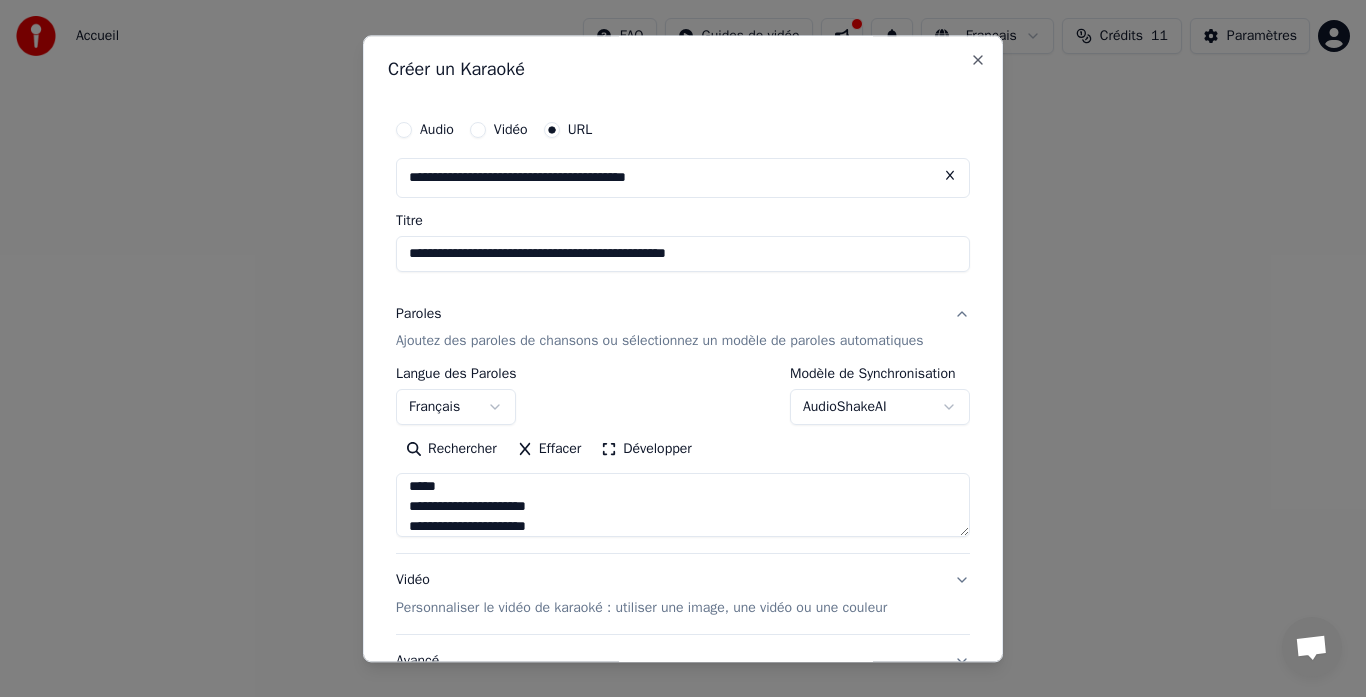 type on "**********" 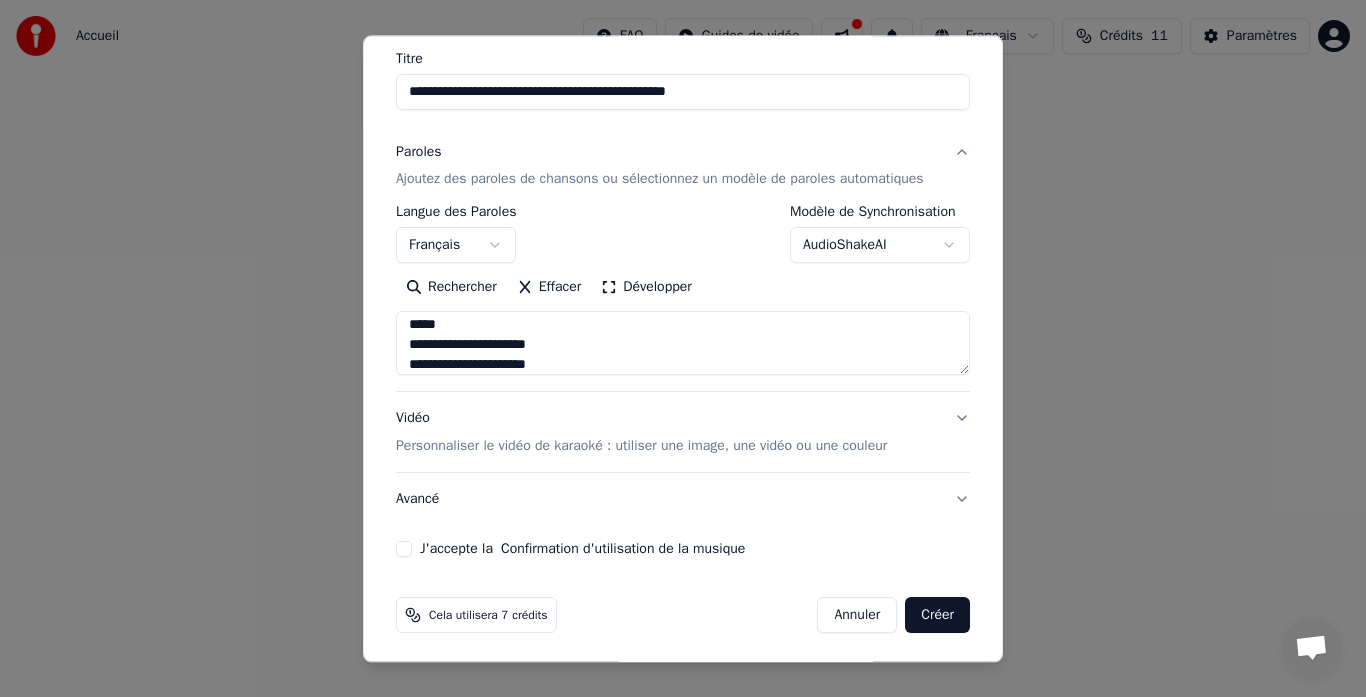 scroll, scrollTop: 166, scrollLeft: 0, axis: vertical 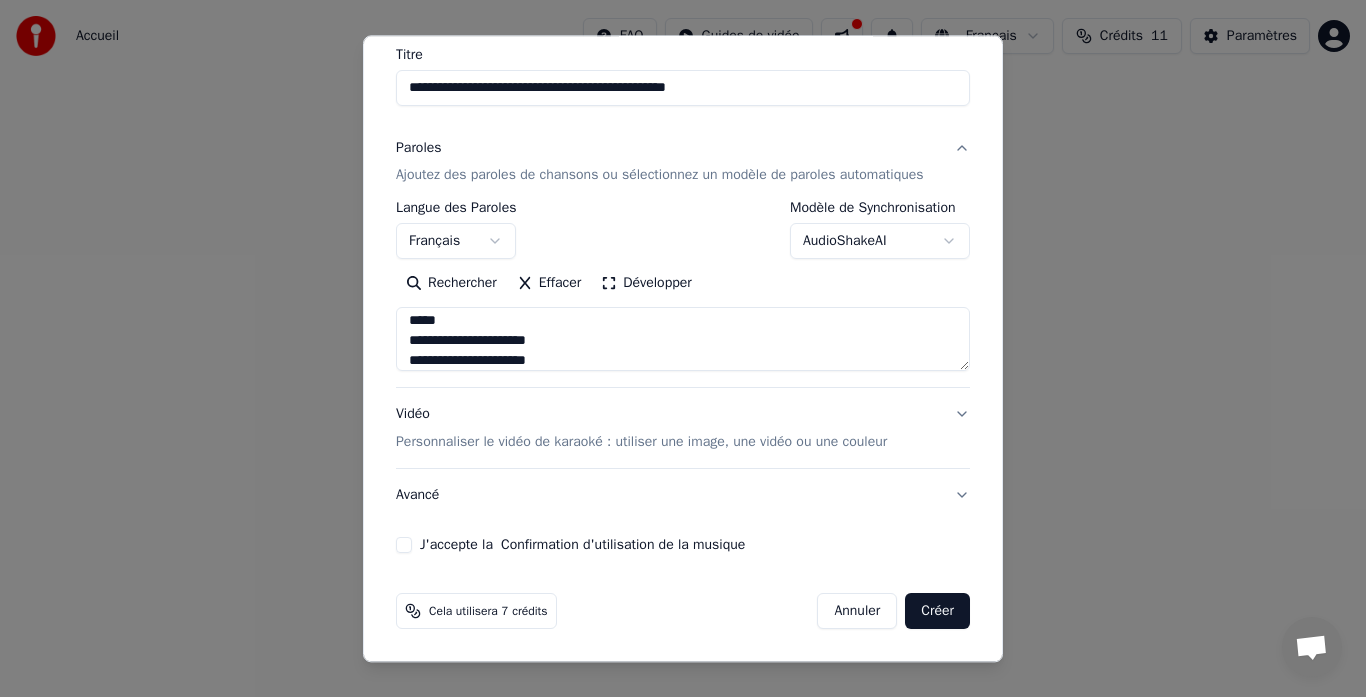 click on "J'accepte la   Confirmation d'utilisation de la musique" at bounding box center (404, 546) 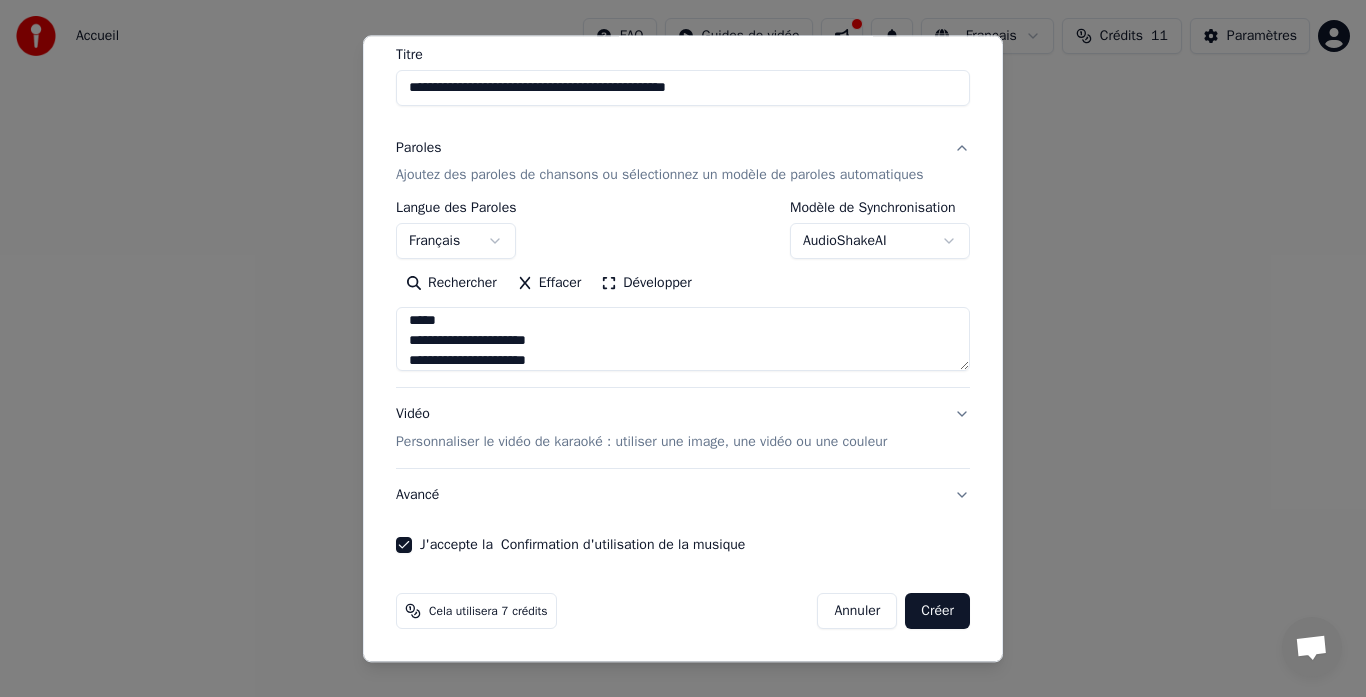 click on "Personnaliser le vidéo de karaoké : utiliser une image, une vidéo ou une couleur" at bounding box center (641, 443) 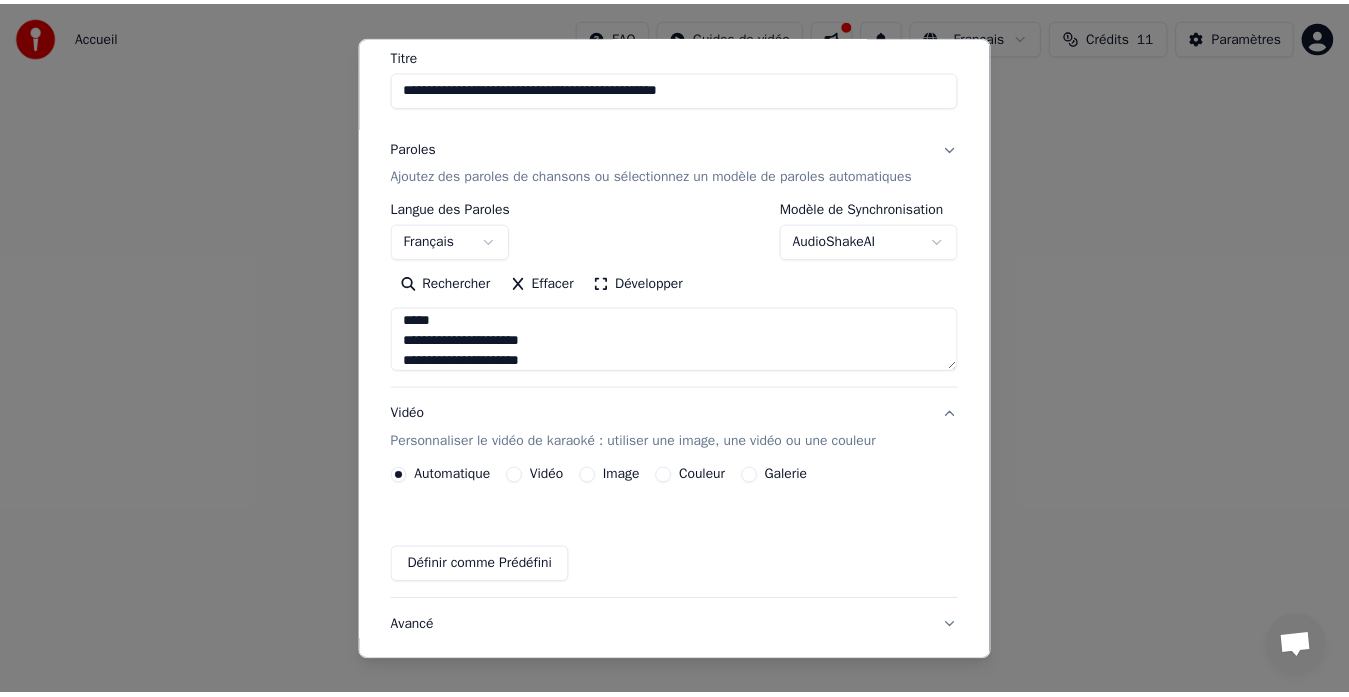 scroll, scrollTop: 113, scrollLeft: 0, axis: vertical 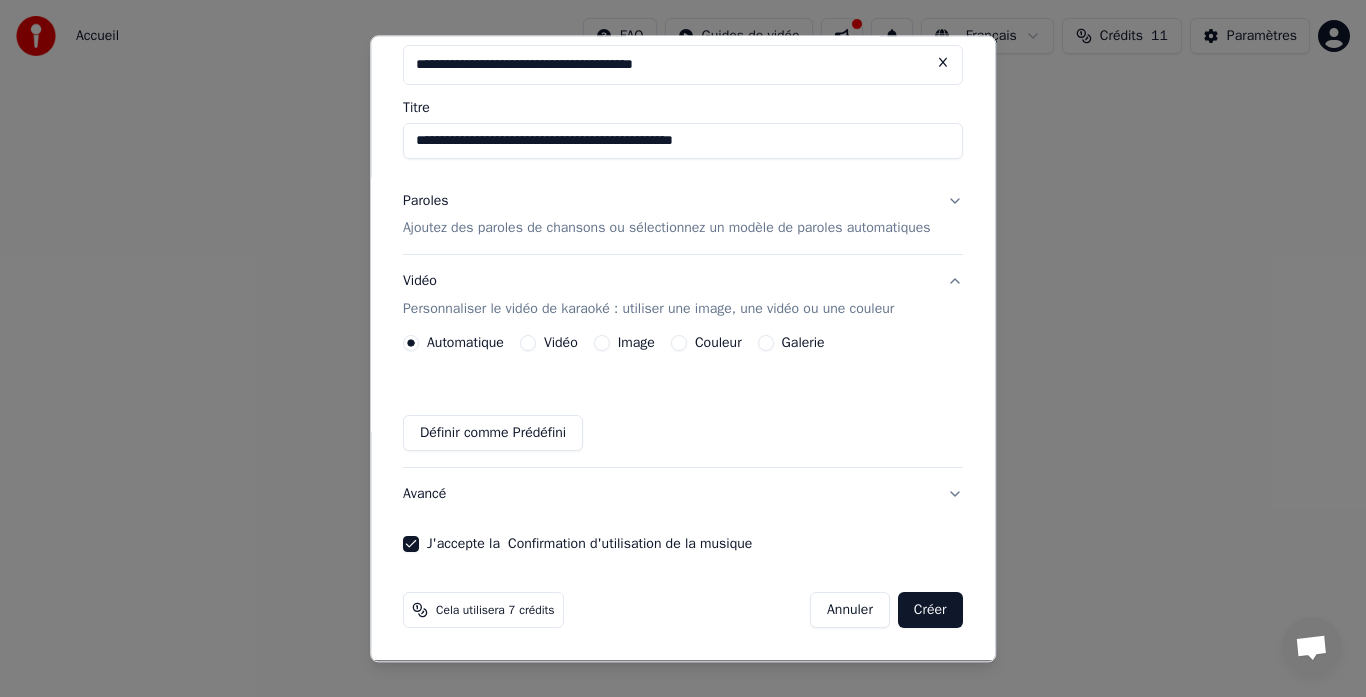 click on "Créer" at bounding box center (930, 611) 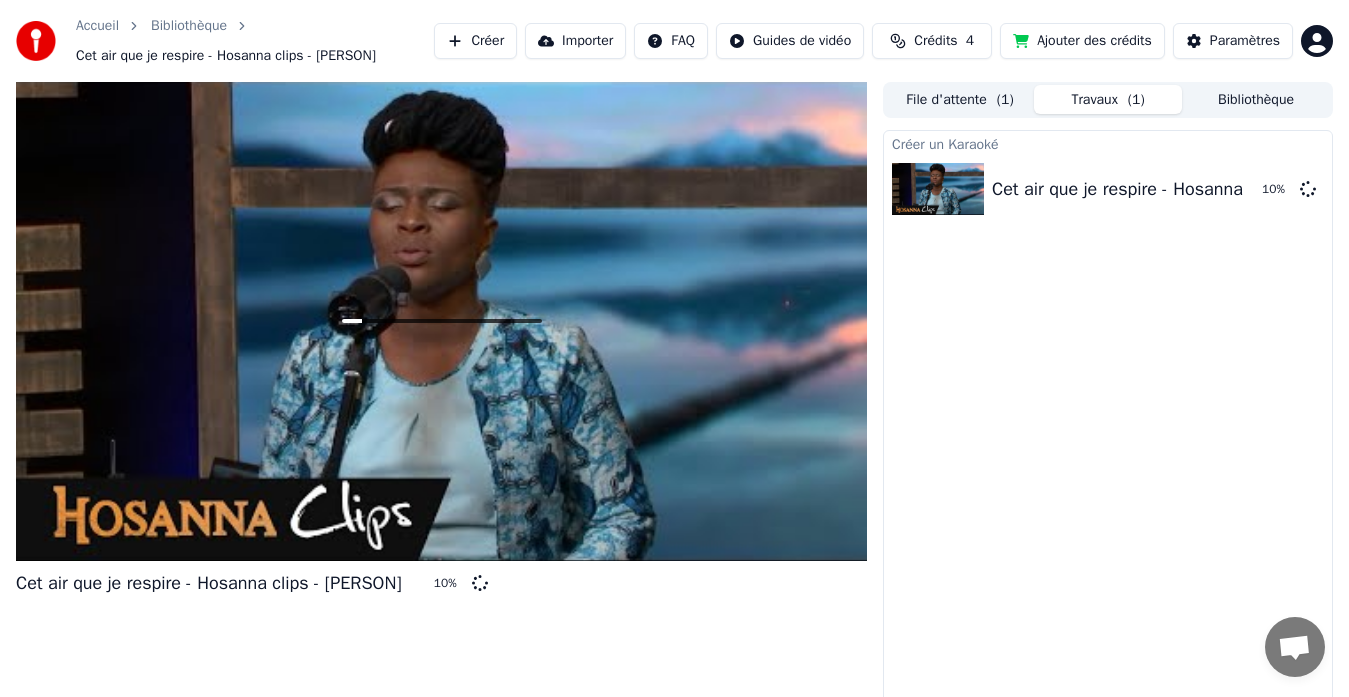 click on "Créer un Karaoké Cet air que je respire - Hosanna clips - [PERSON] 10 %" at bounding box center (1108, 426) 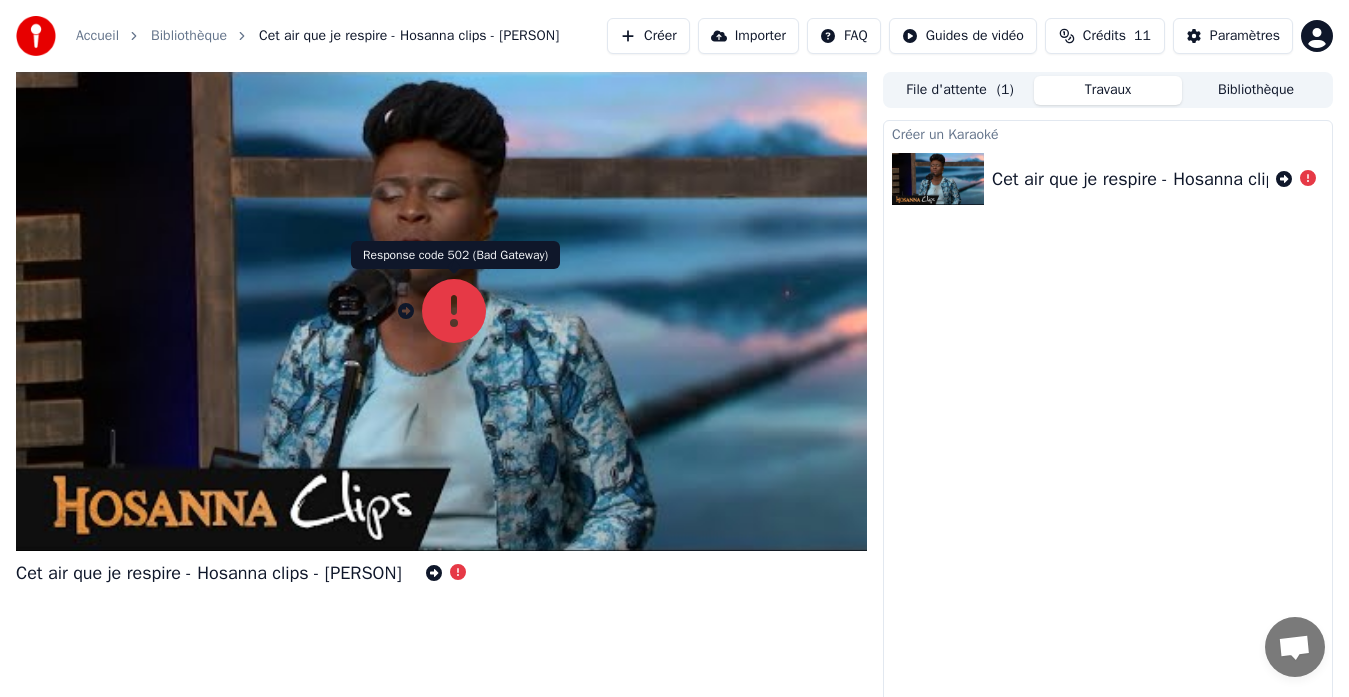 click 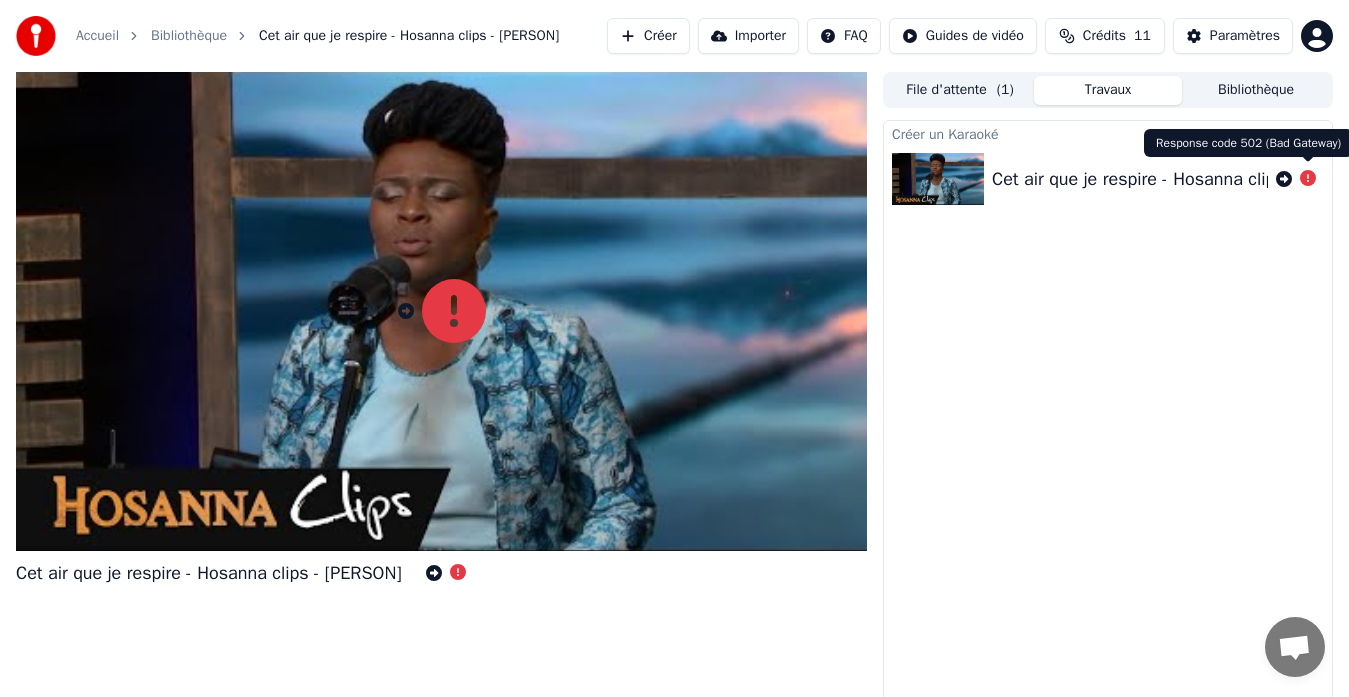 click 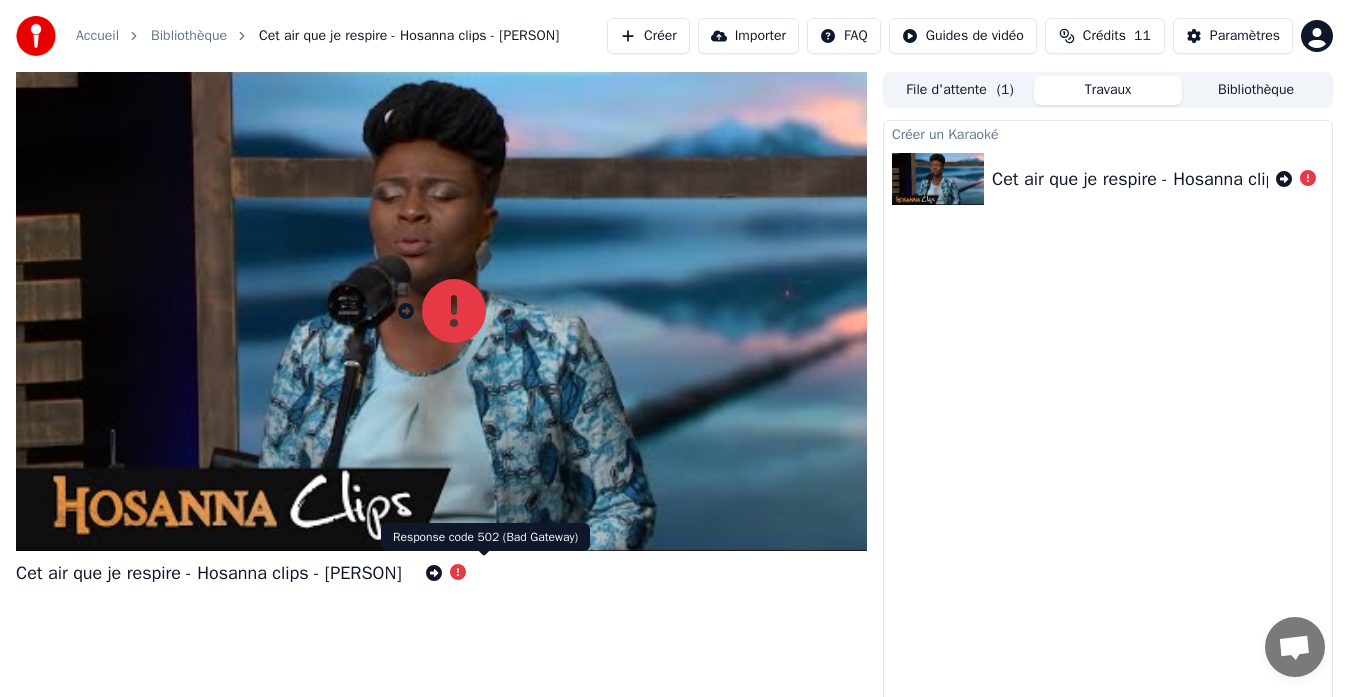 click 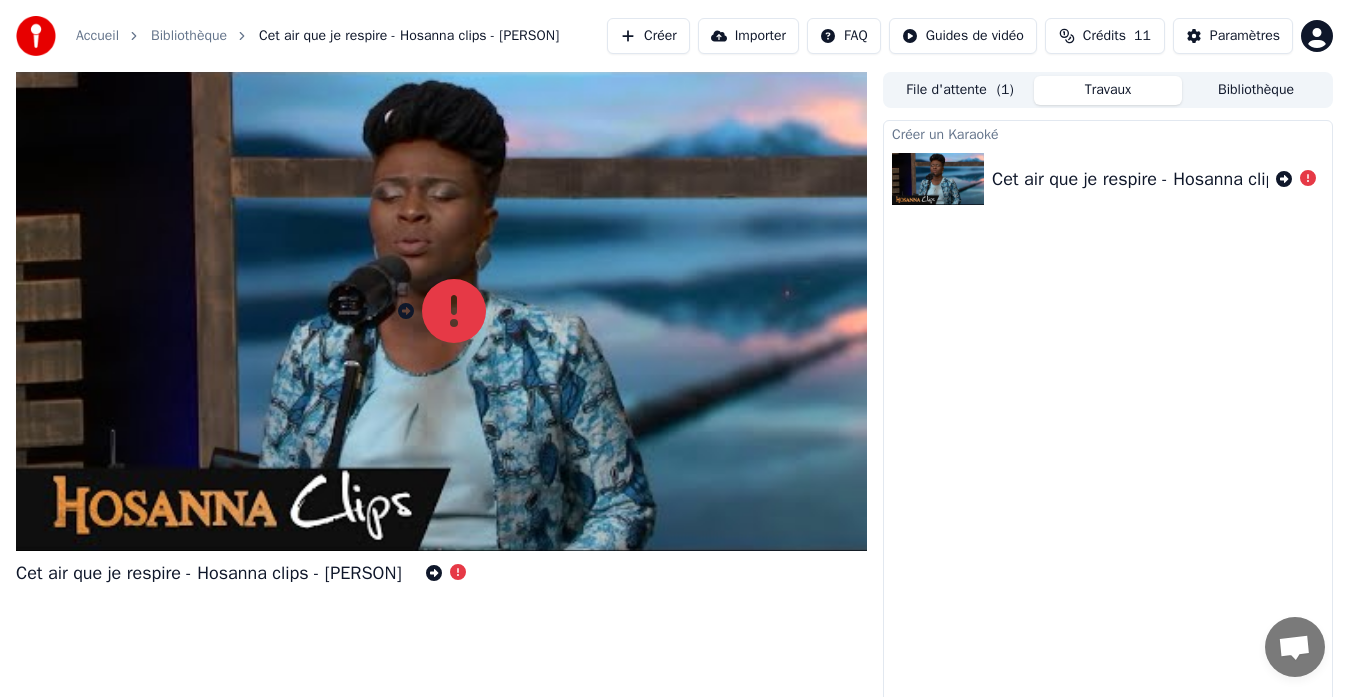click 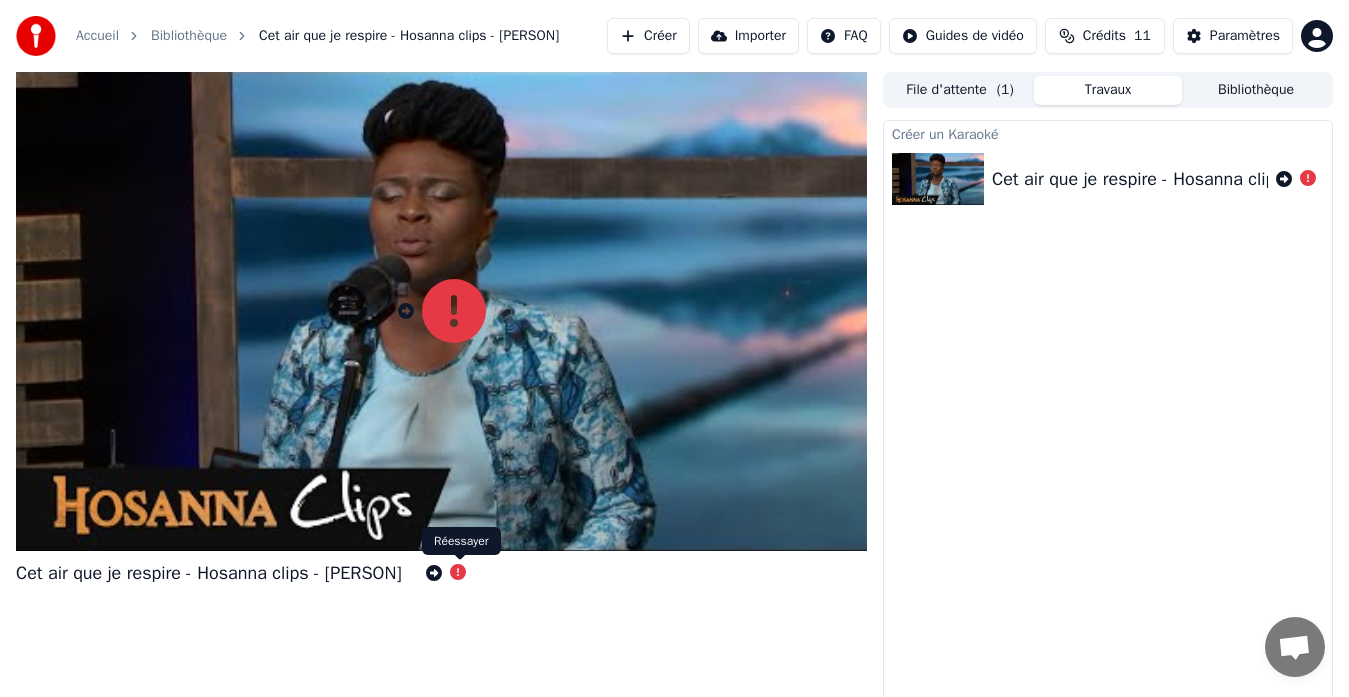 click 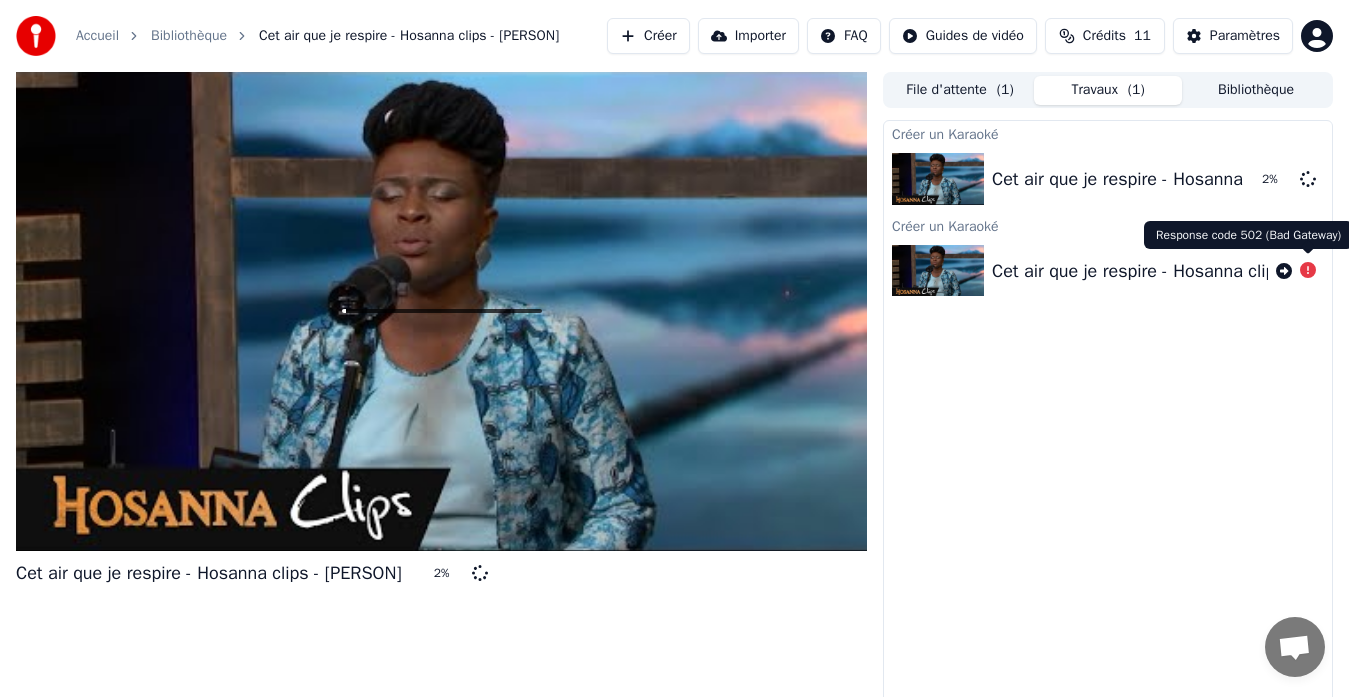 click 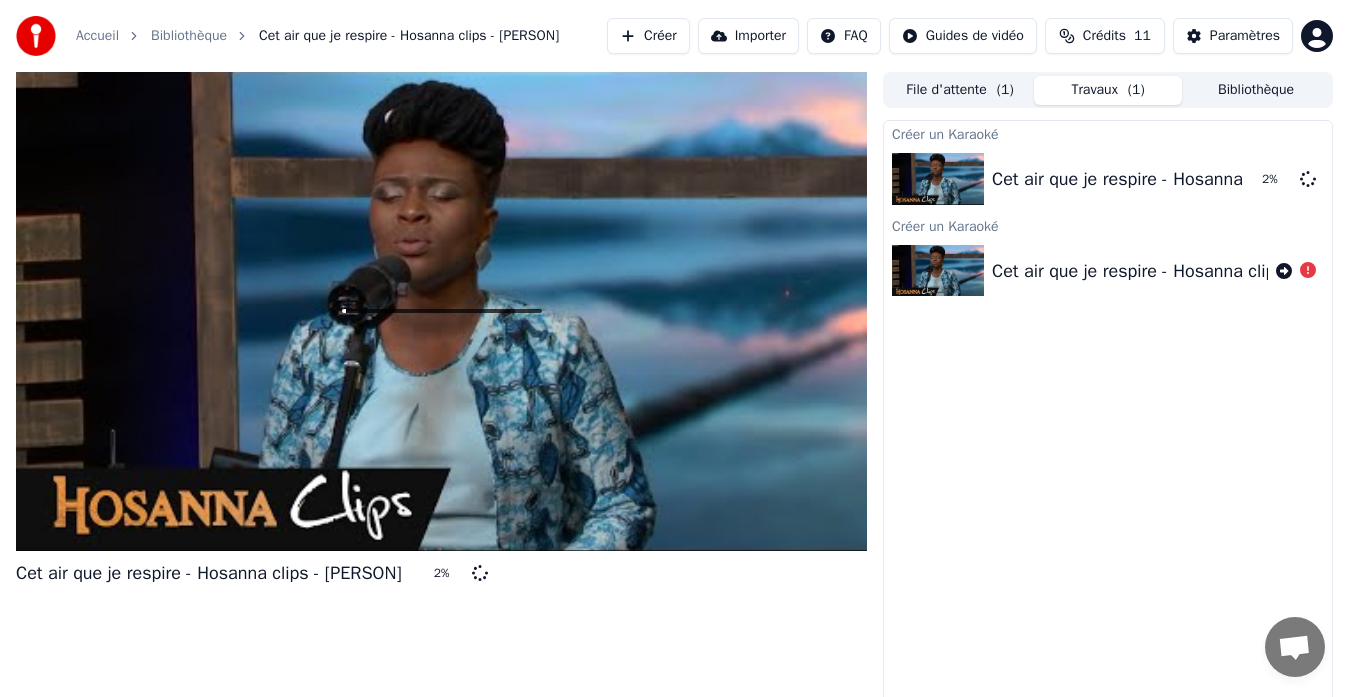 click on "Travaux ( 1 )" at bounding box center [1108, 90] 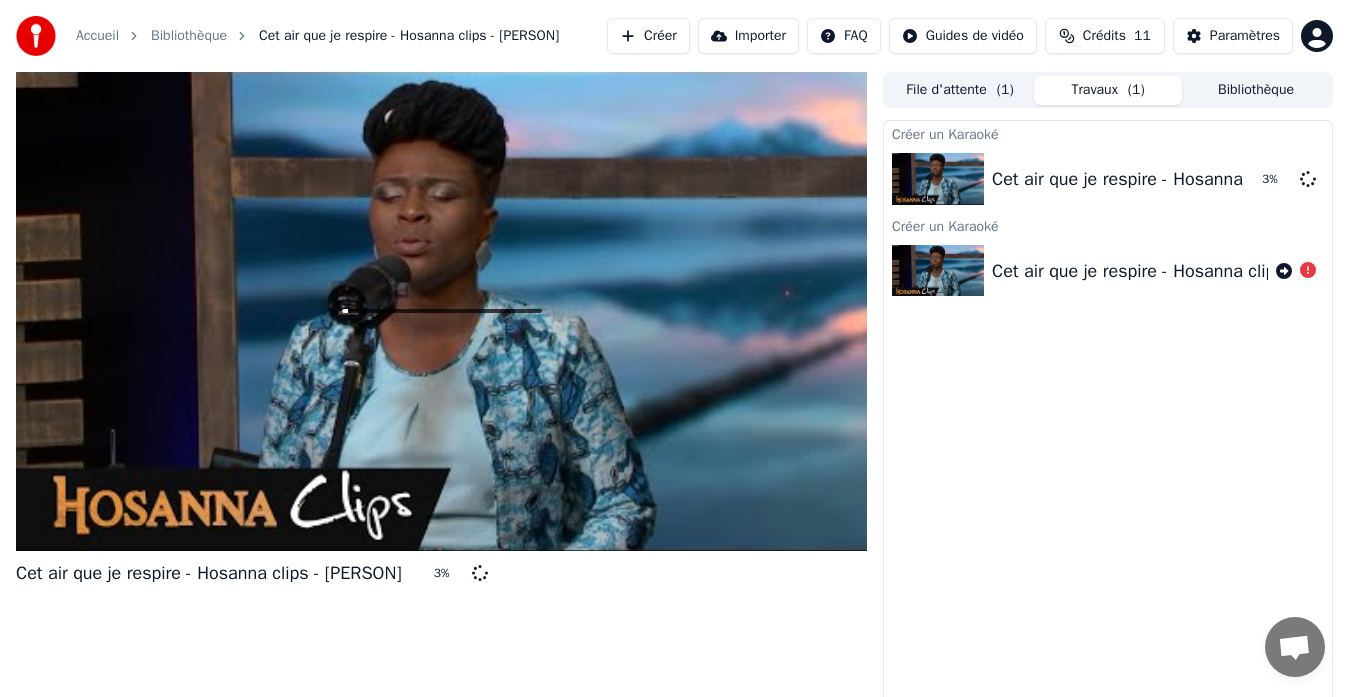 click on "Bibliothèque" at bounding box center [1256, 90] 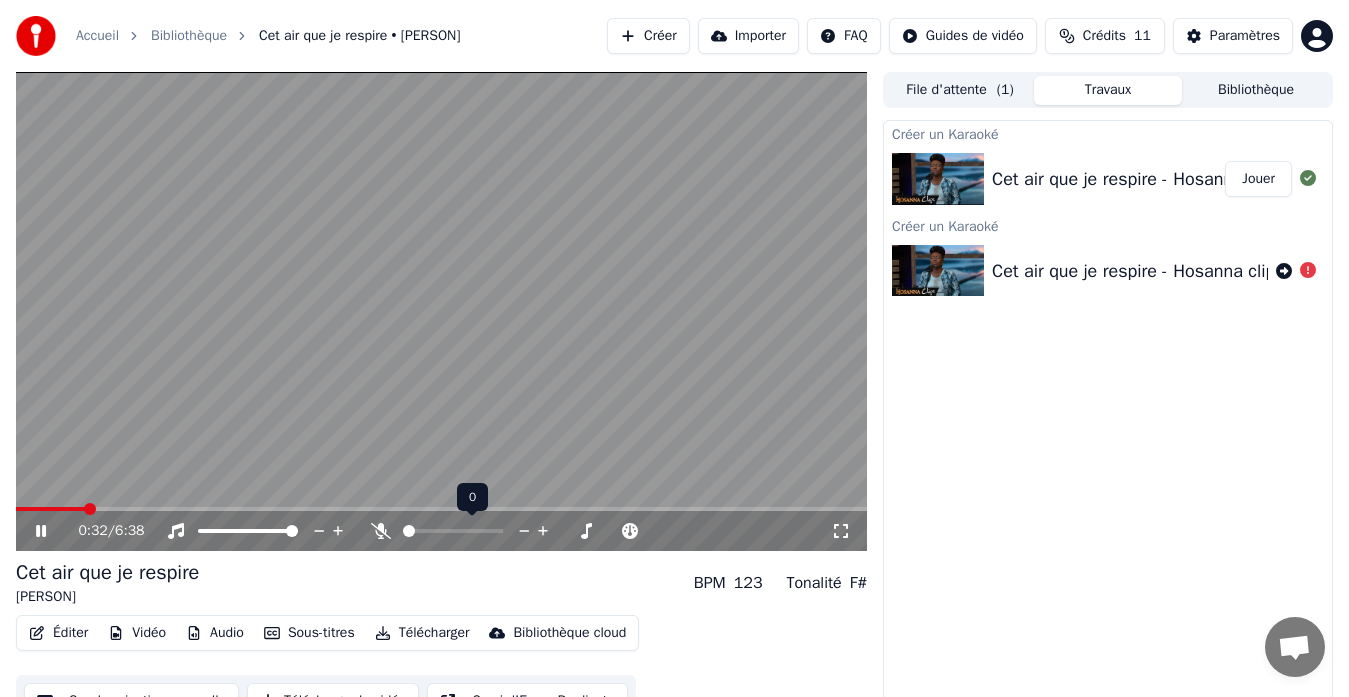 type 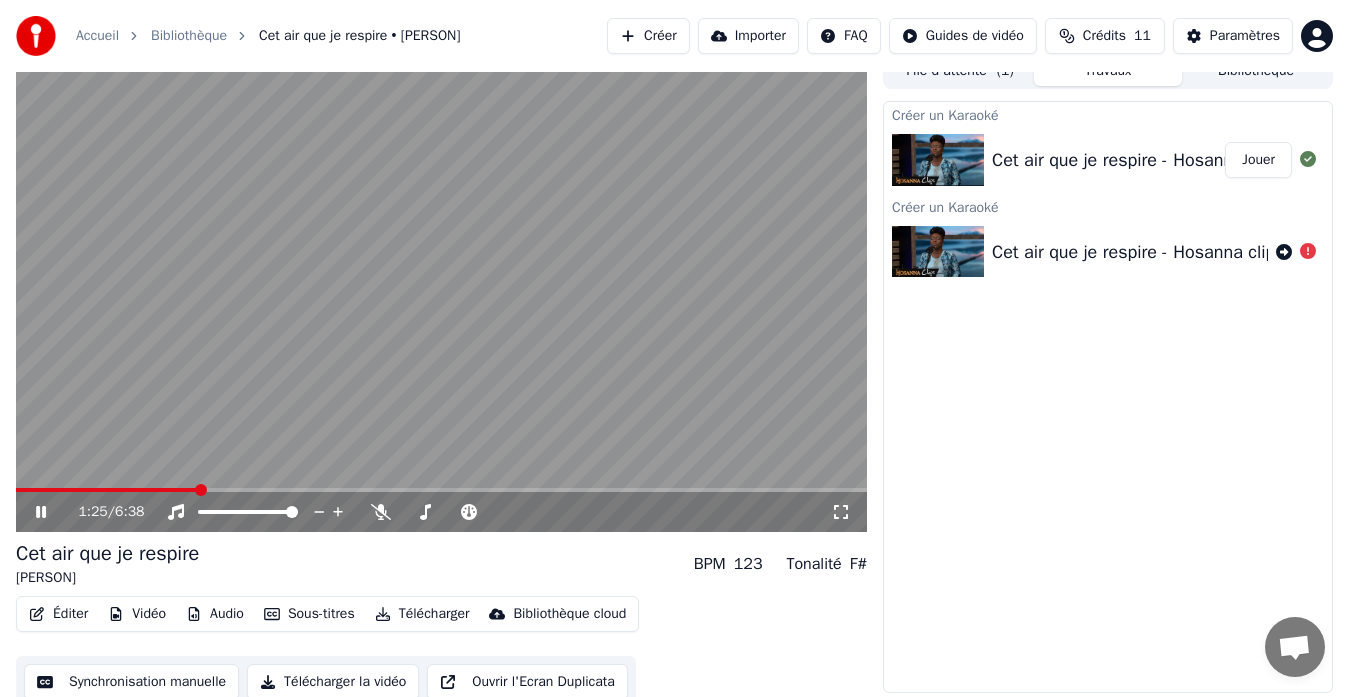 scroll, scrollTop: 30, scrollLeft: 0, axis: vertical 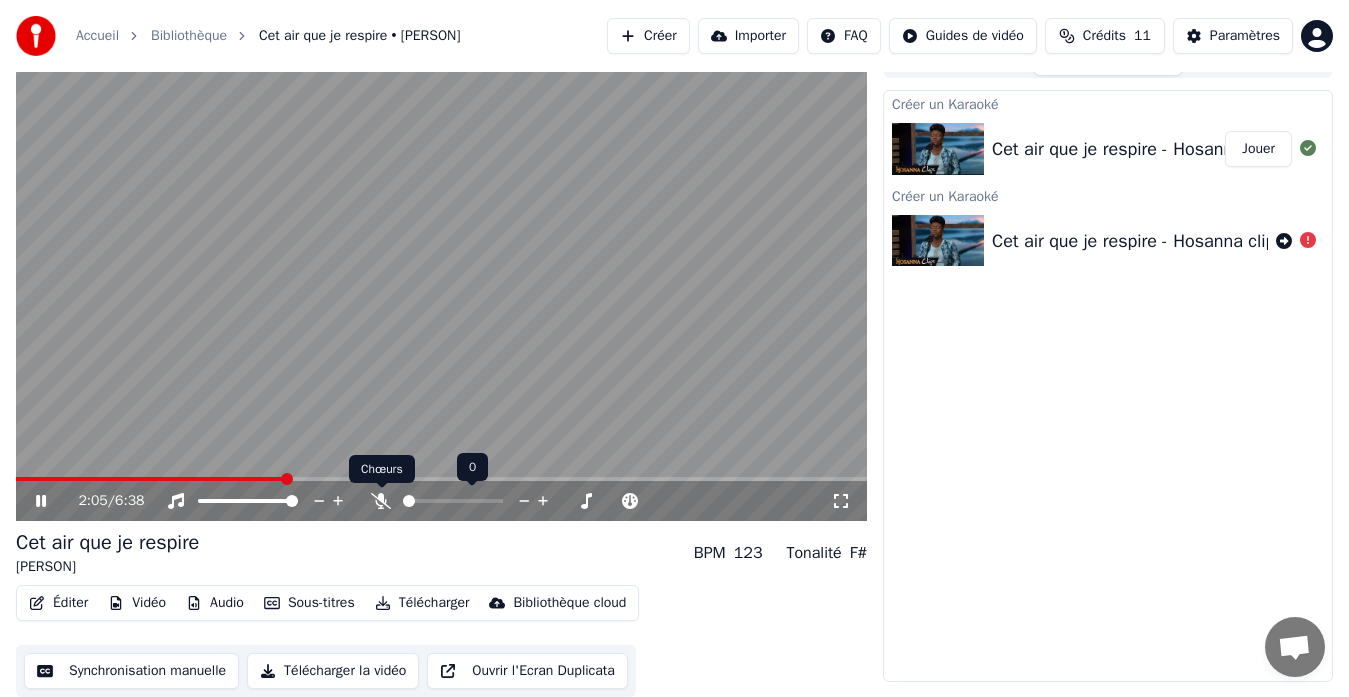 click 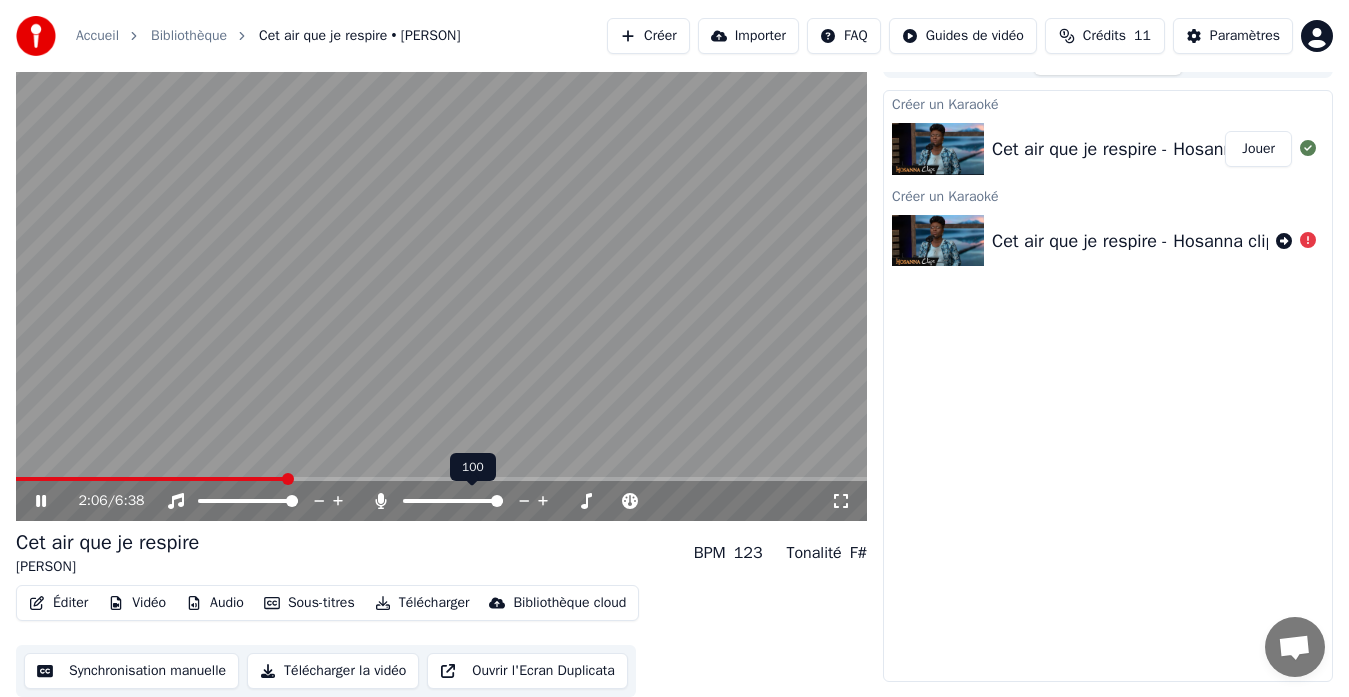 click 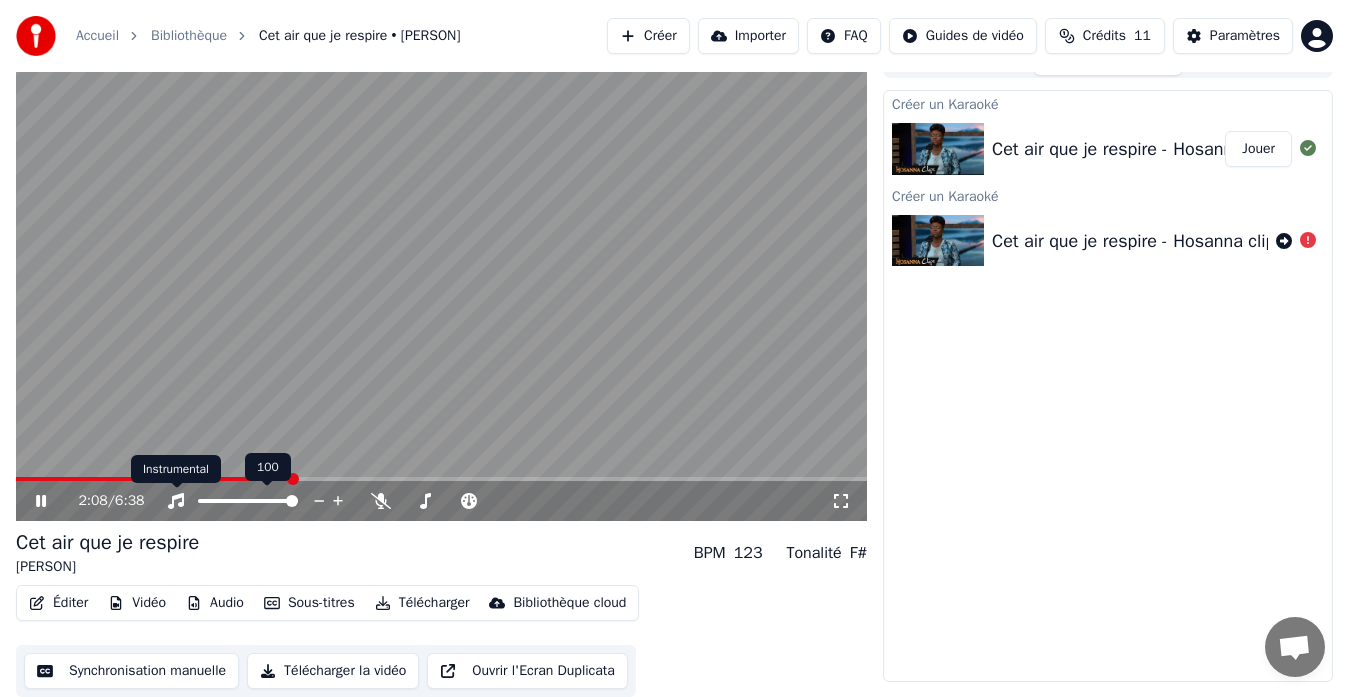 click 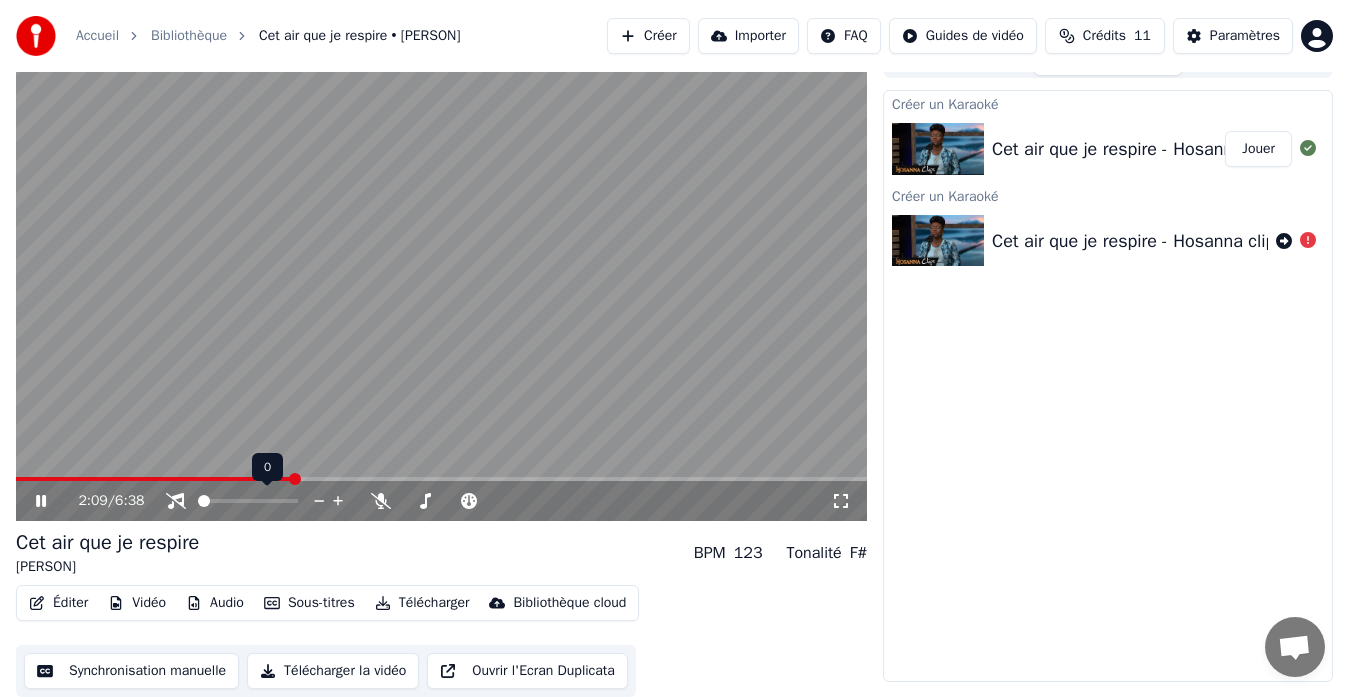 click 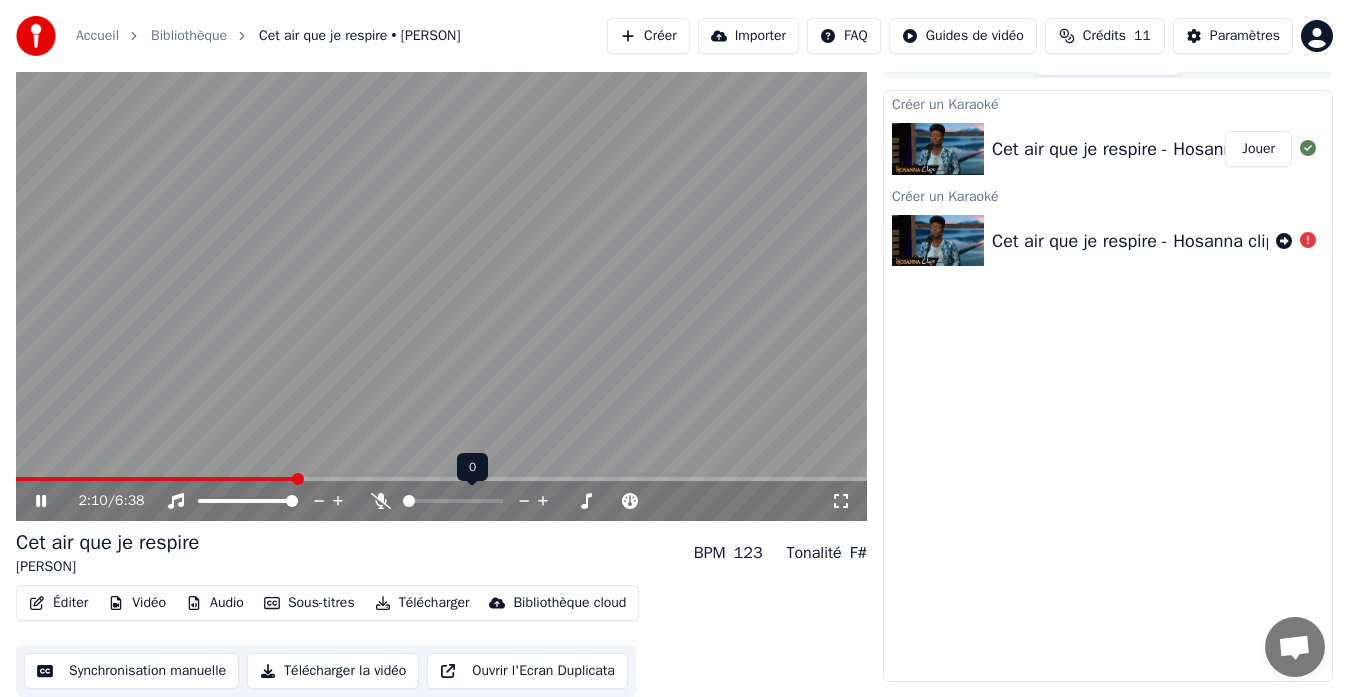 click at bounding box center (471, 501) 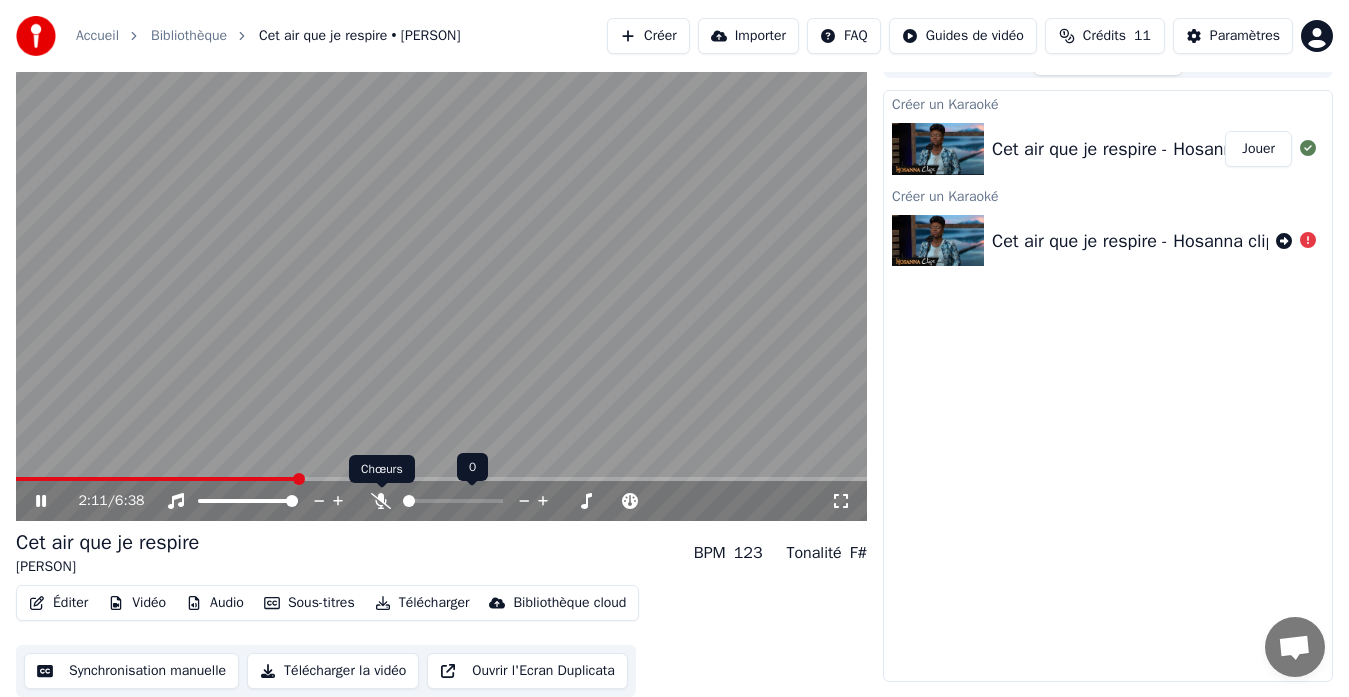 click 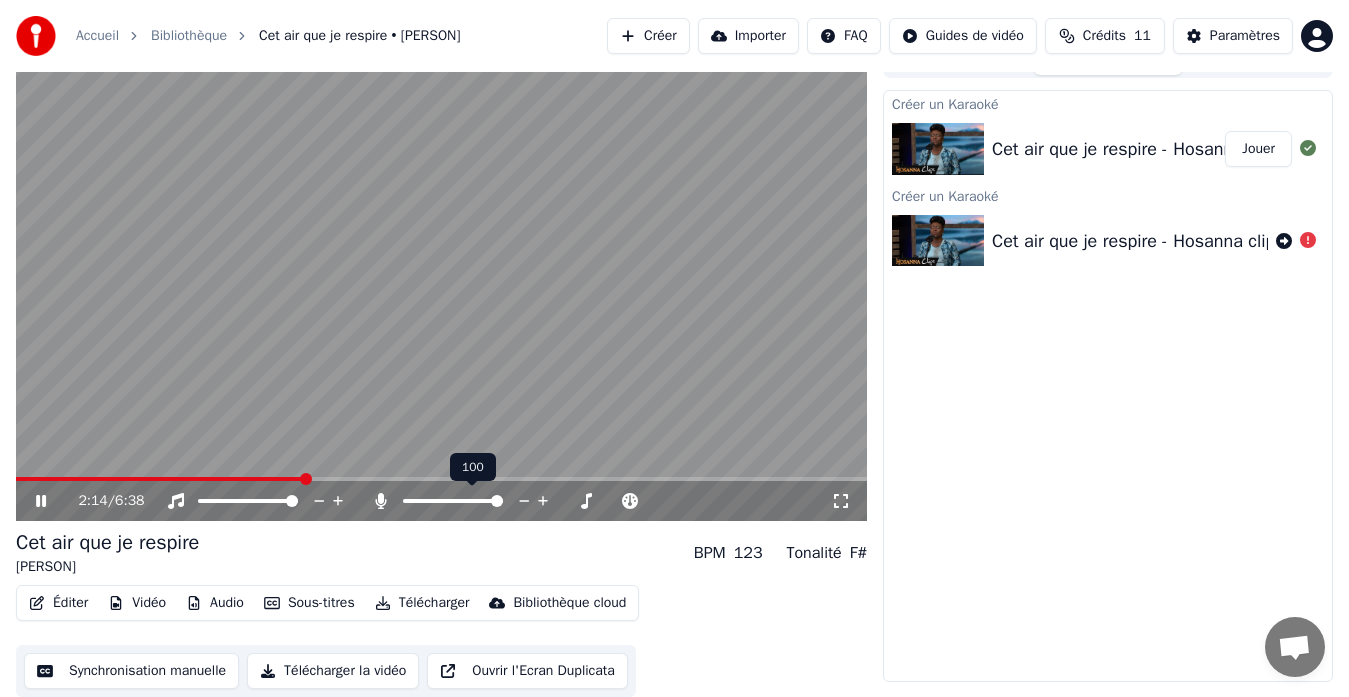 click 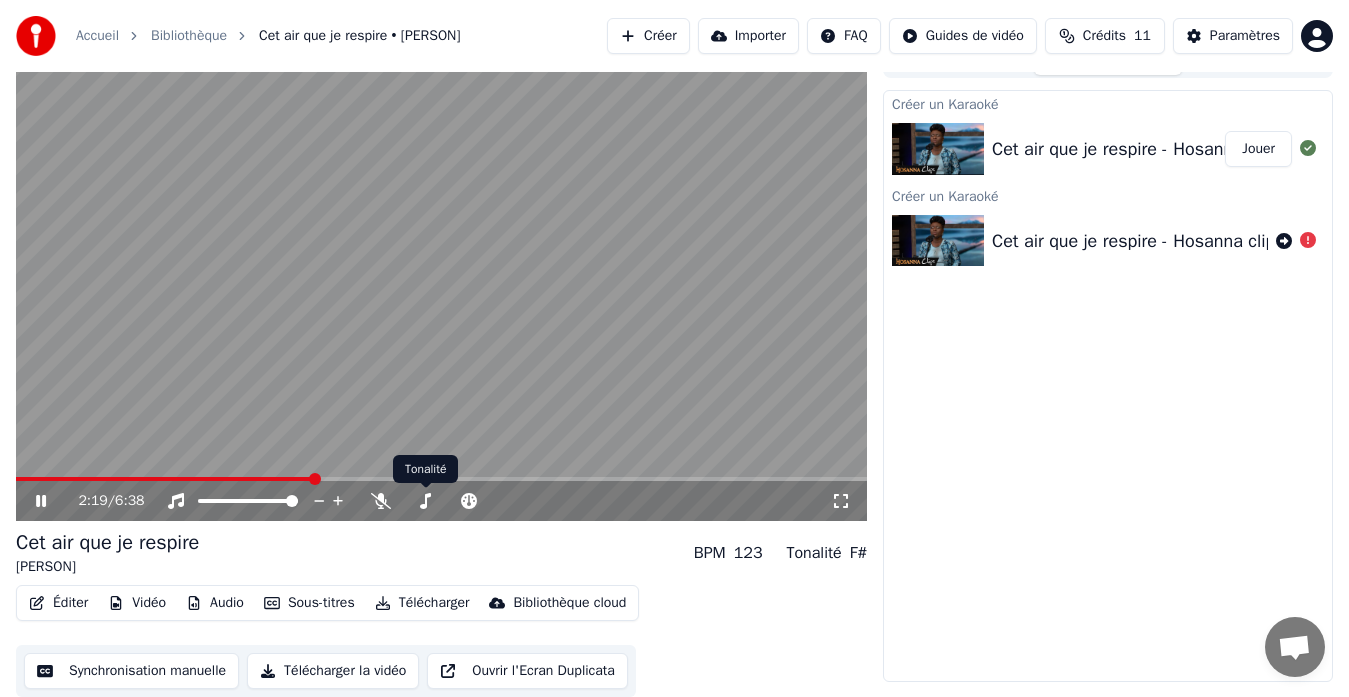 drag, startPoint x: 468, startPoint y: 491, endPoint x: 548, endPoint y: 471, distance: 82.46211 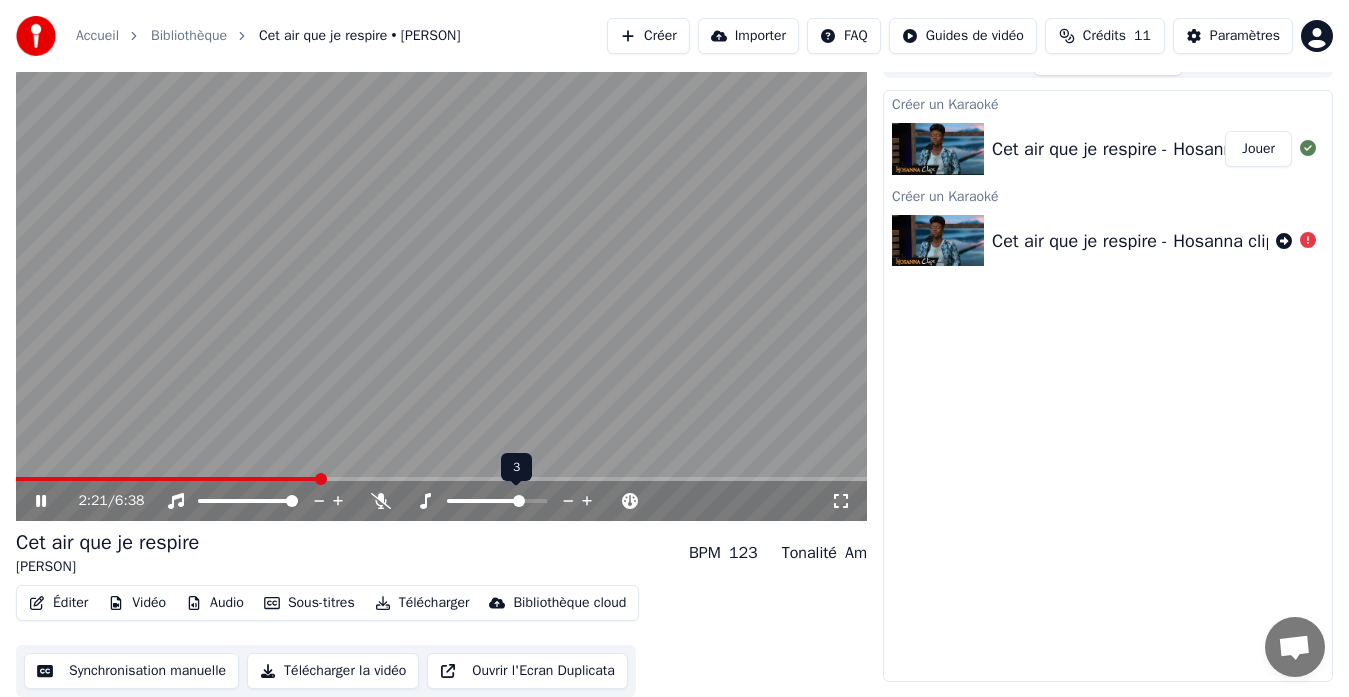 click at bounding box center (519, 501) 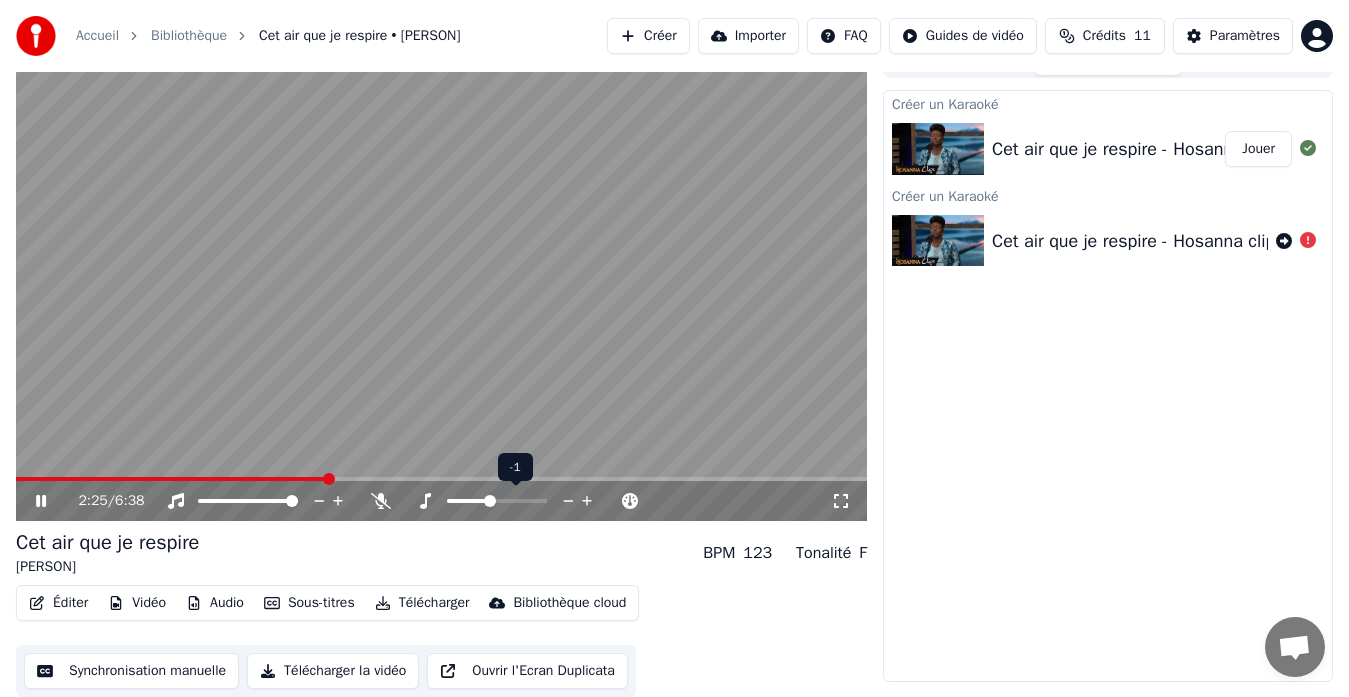 click at bounding box center [490, 501] 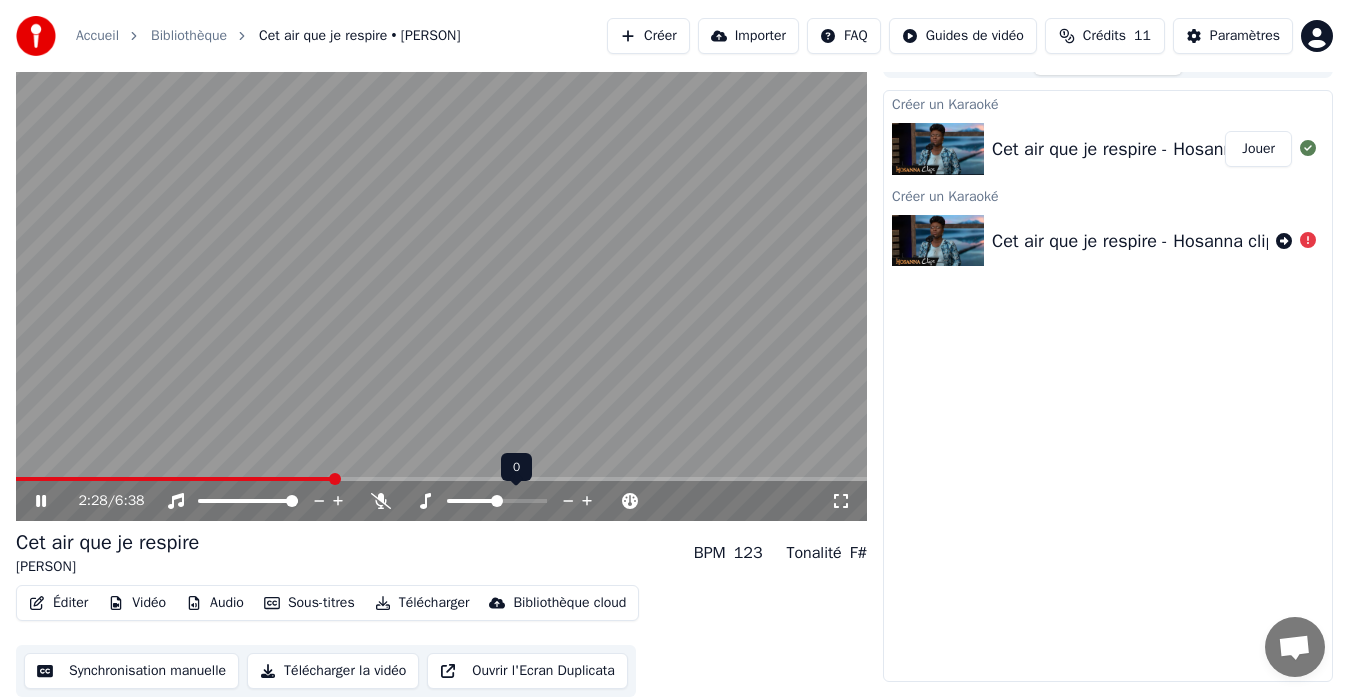 click at bounding box center [497, 501] 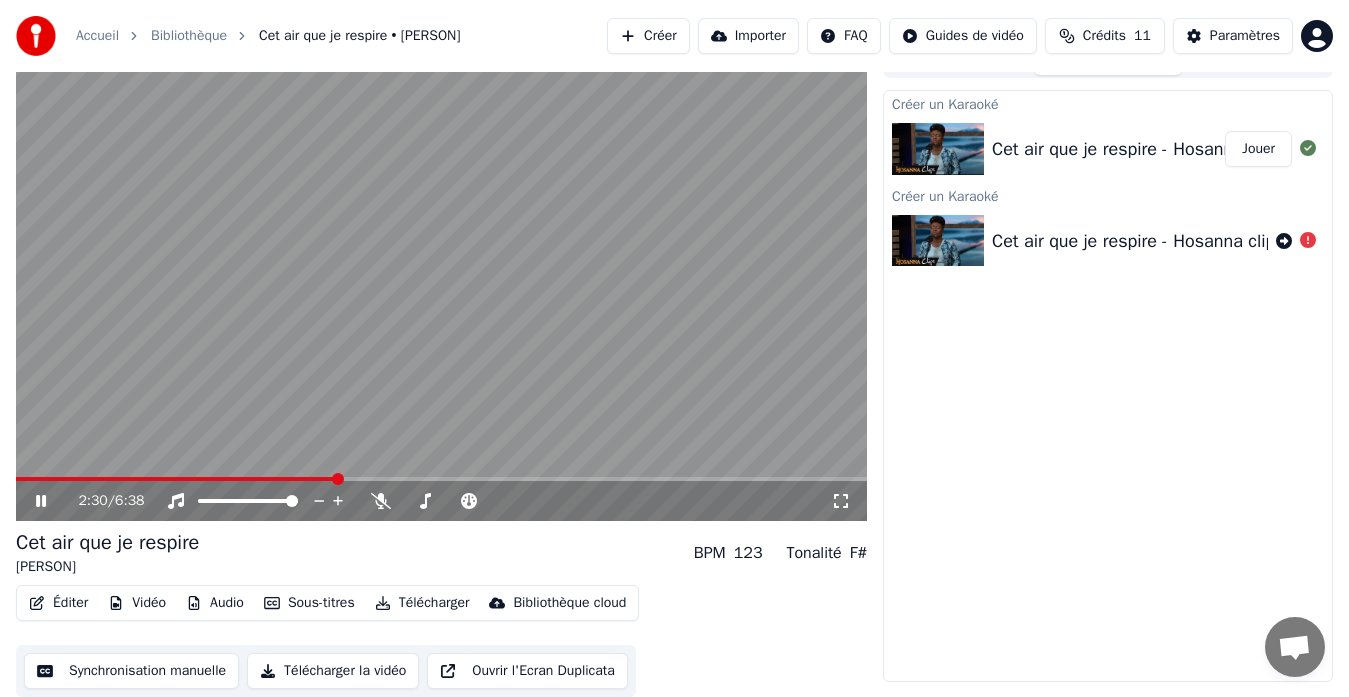 click at bounding box center (441, 281) 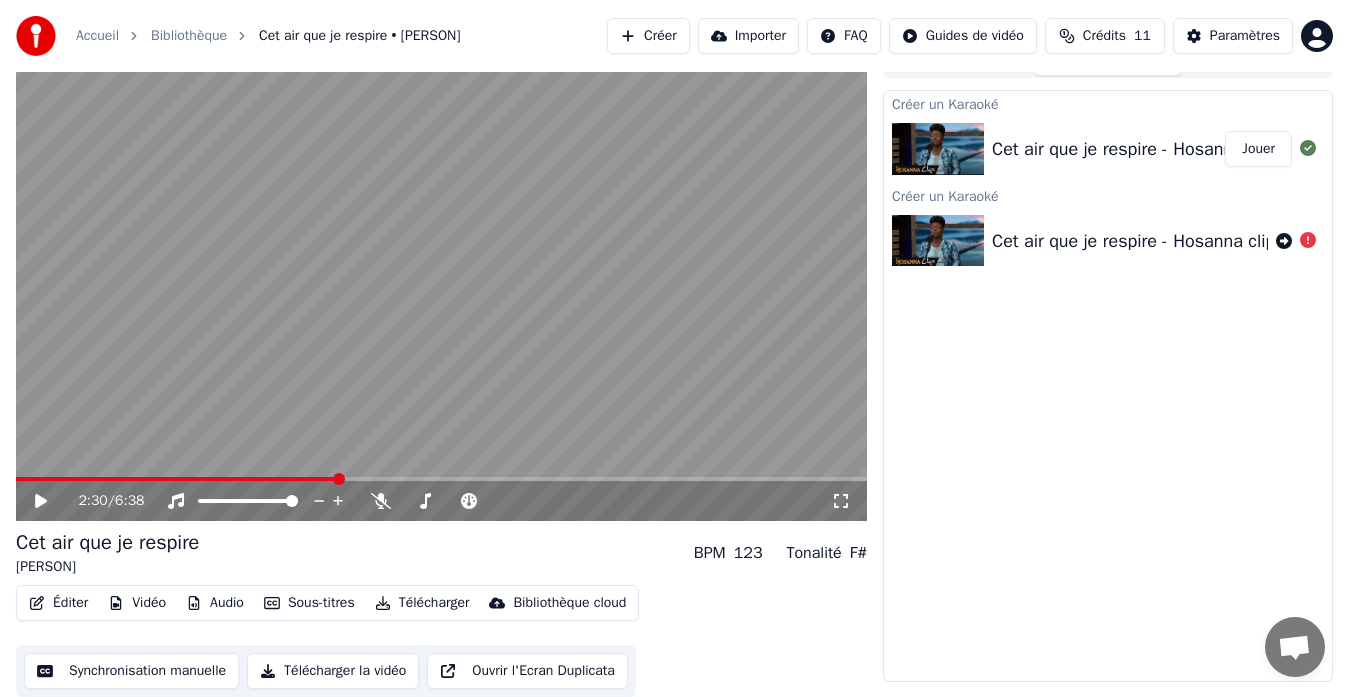 click on "Éditer" at bounding box center (58, 603) 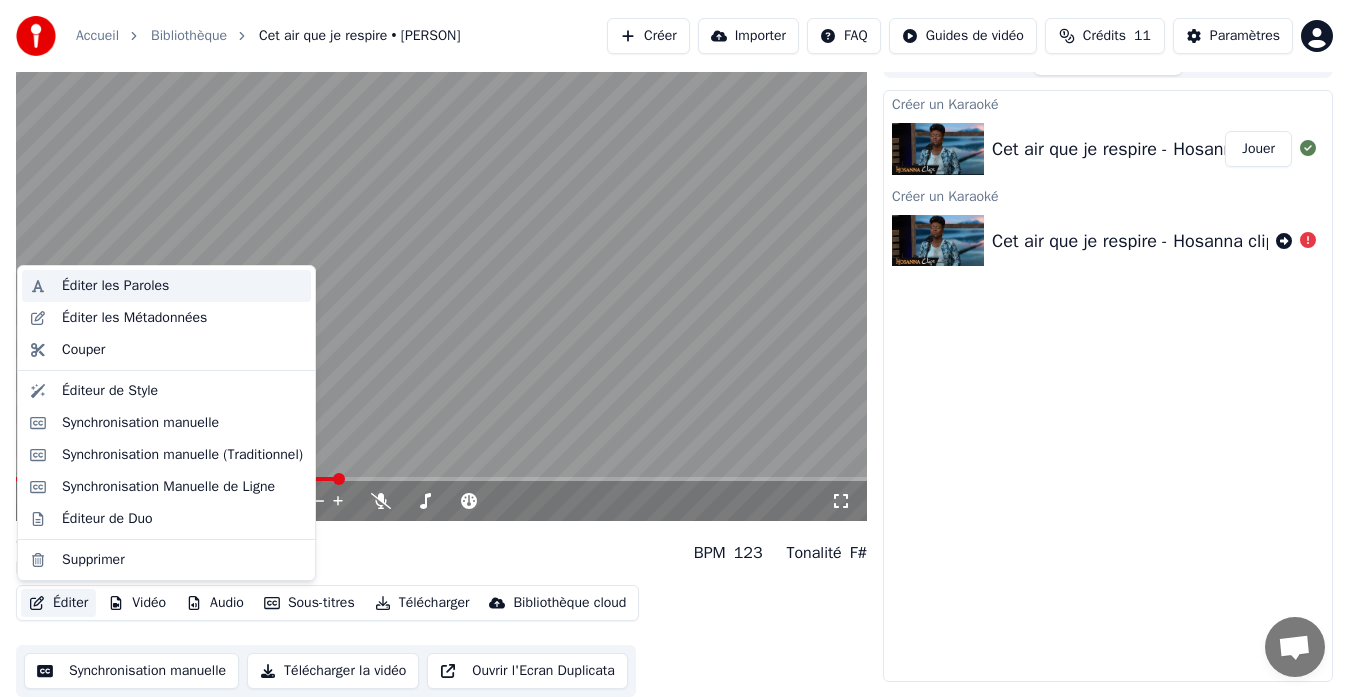 click on "Éditer les Paroles" at bounding box center [115, 286] 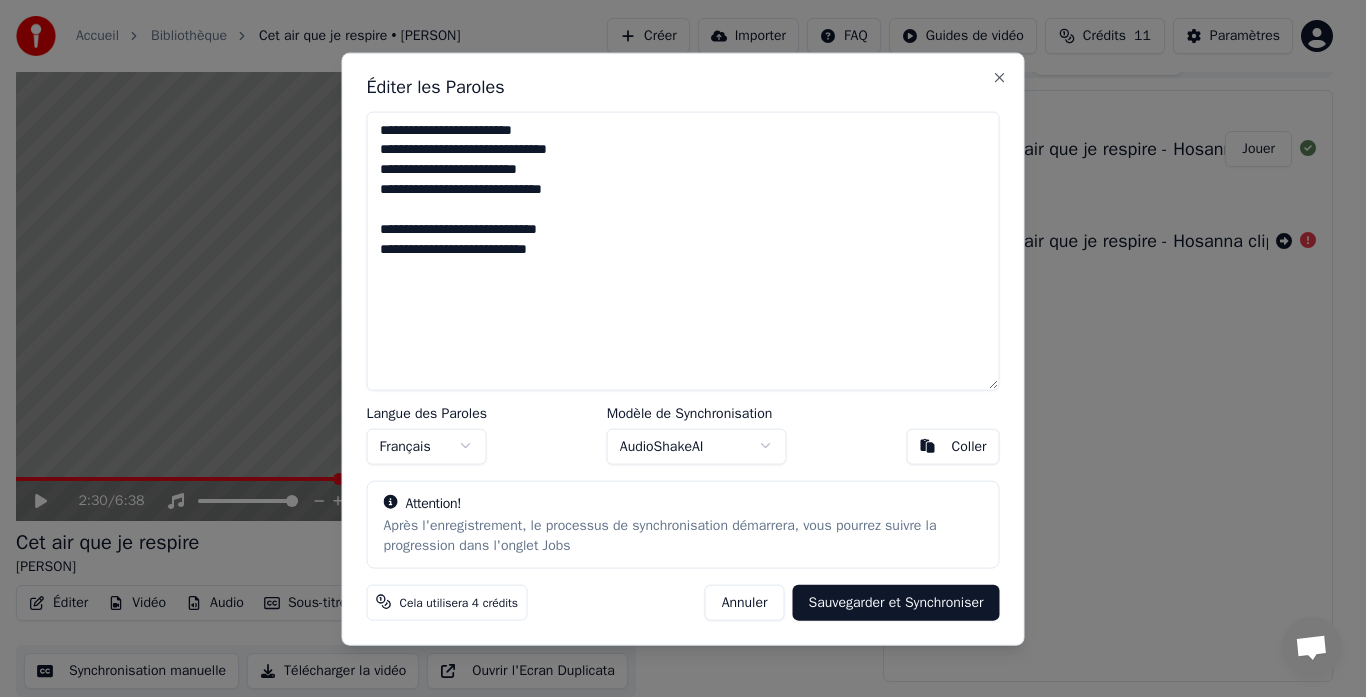type on "**********" 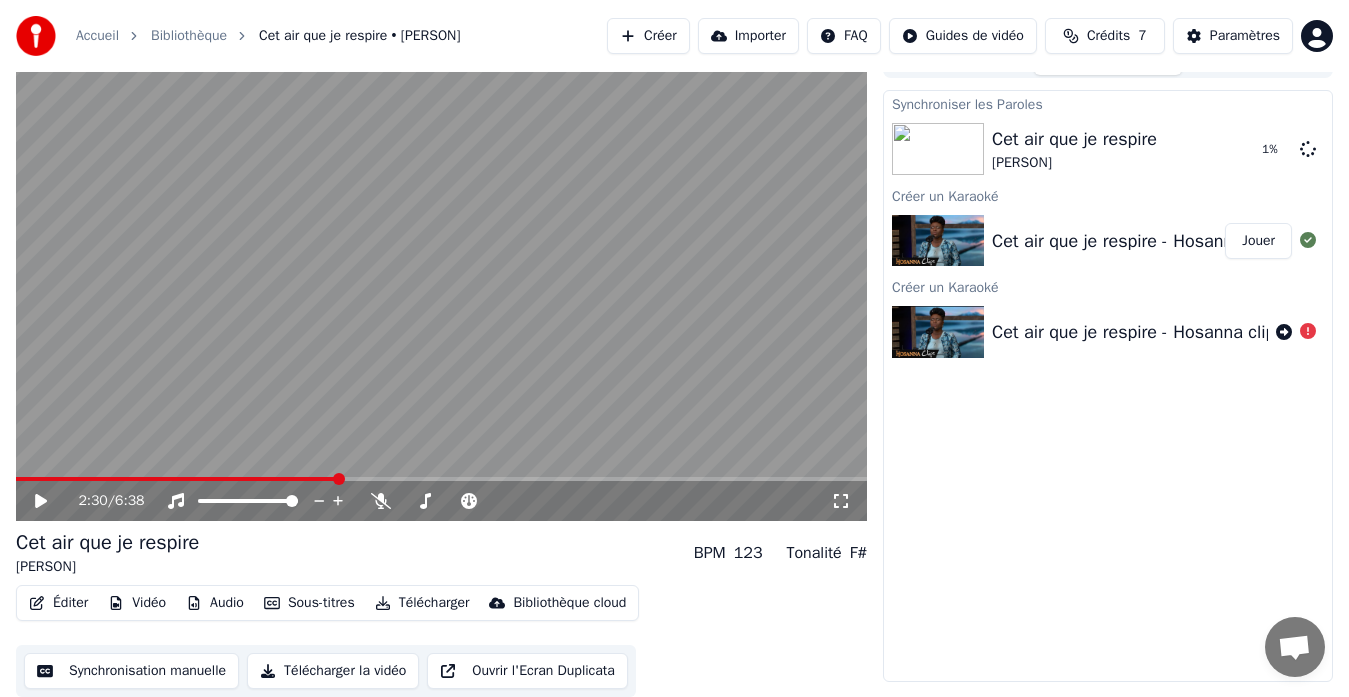 scroll, scrollTop: 0, scrollLeft: 0, axis: both 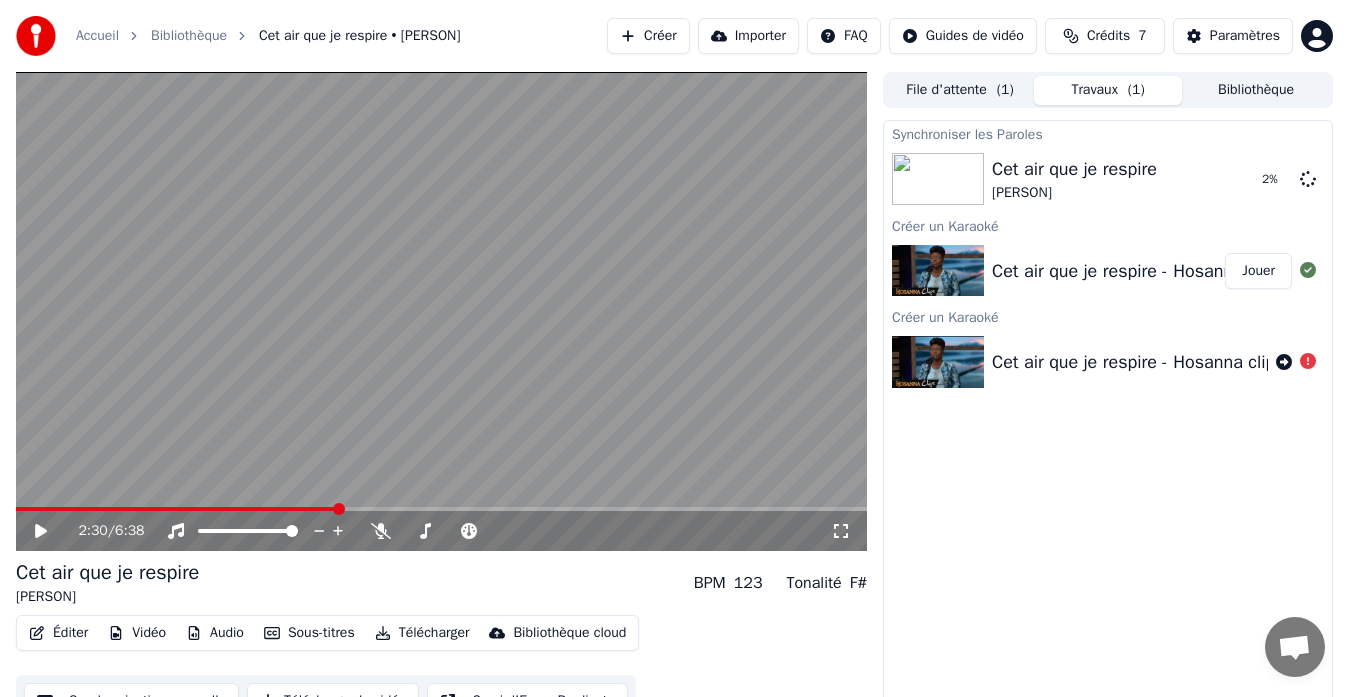 click on "Bibliothèque" at bounding box center (1256, 90) 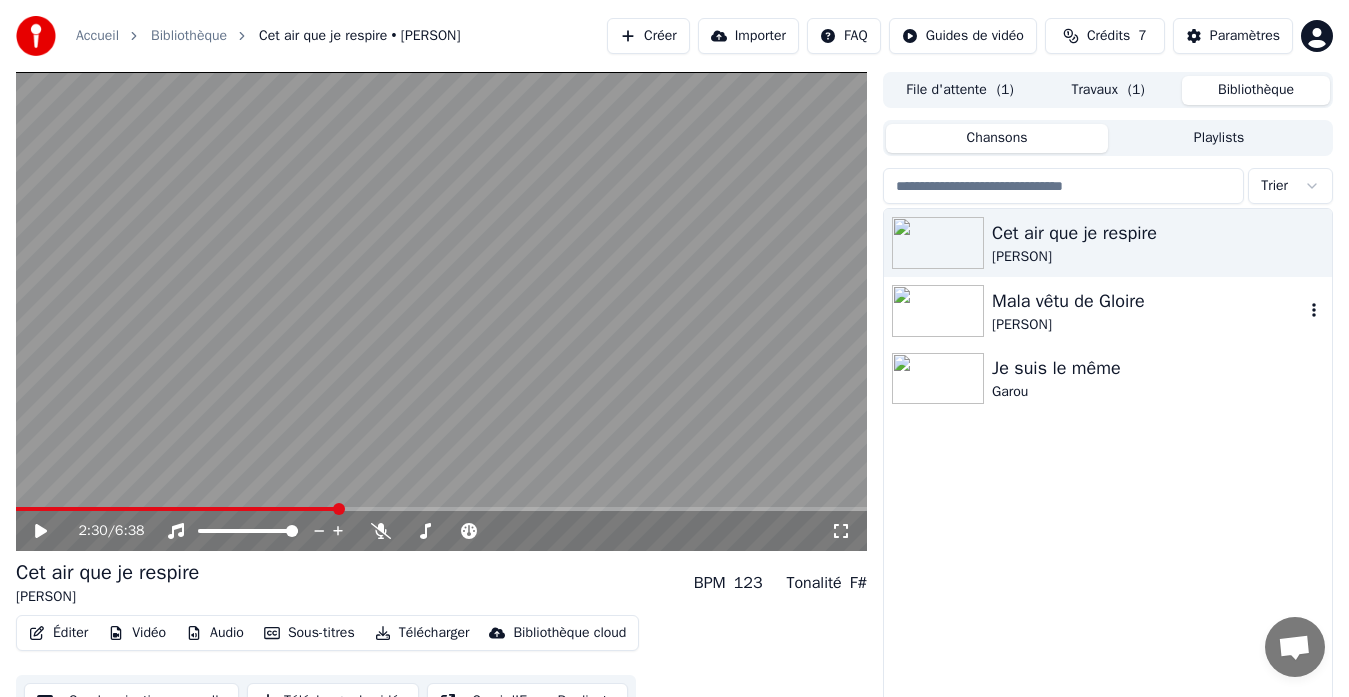 click on "Mala vêtu de Gloire" at bounding box center (1148, 301) 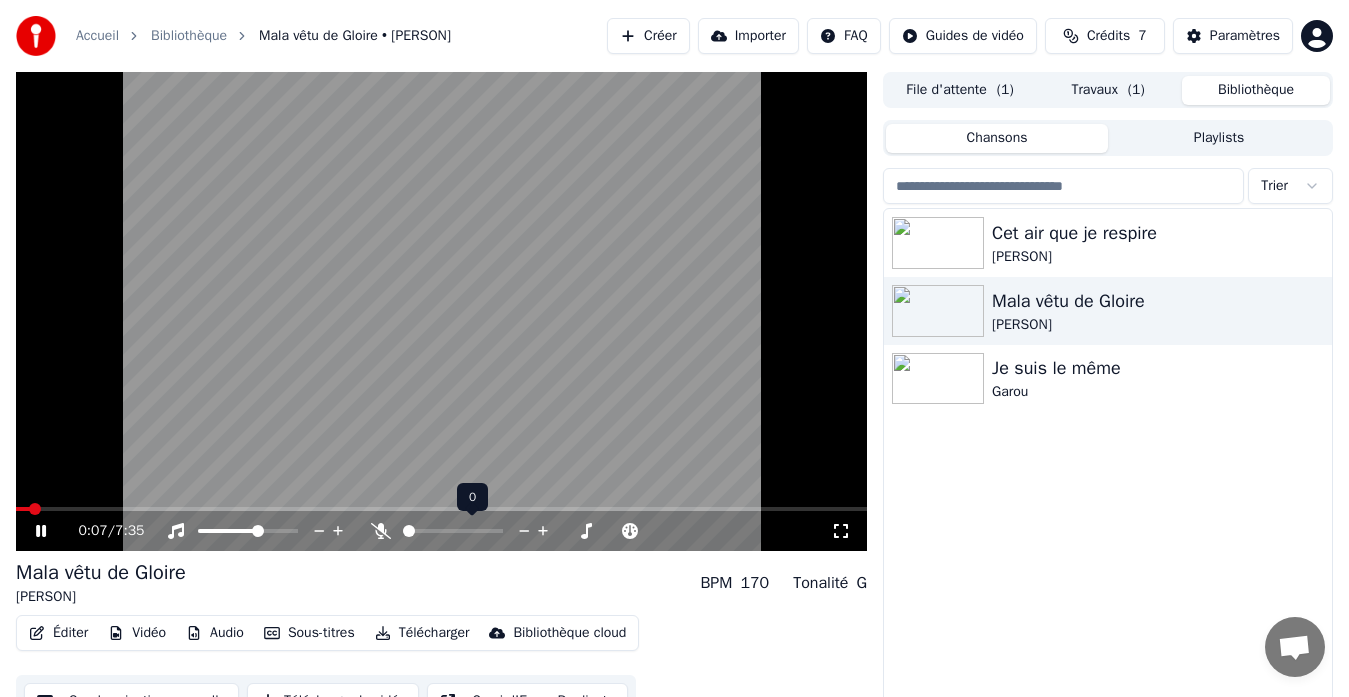 click at bounding box center [409, 531] 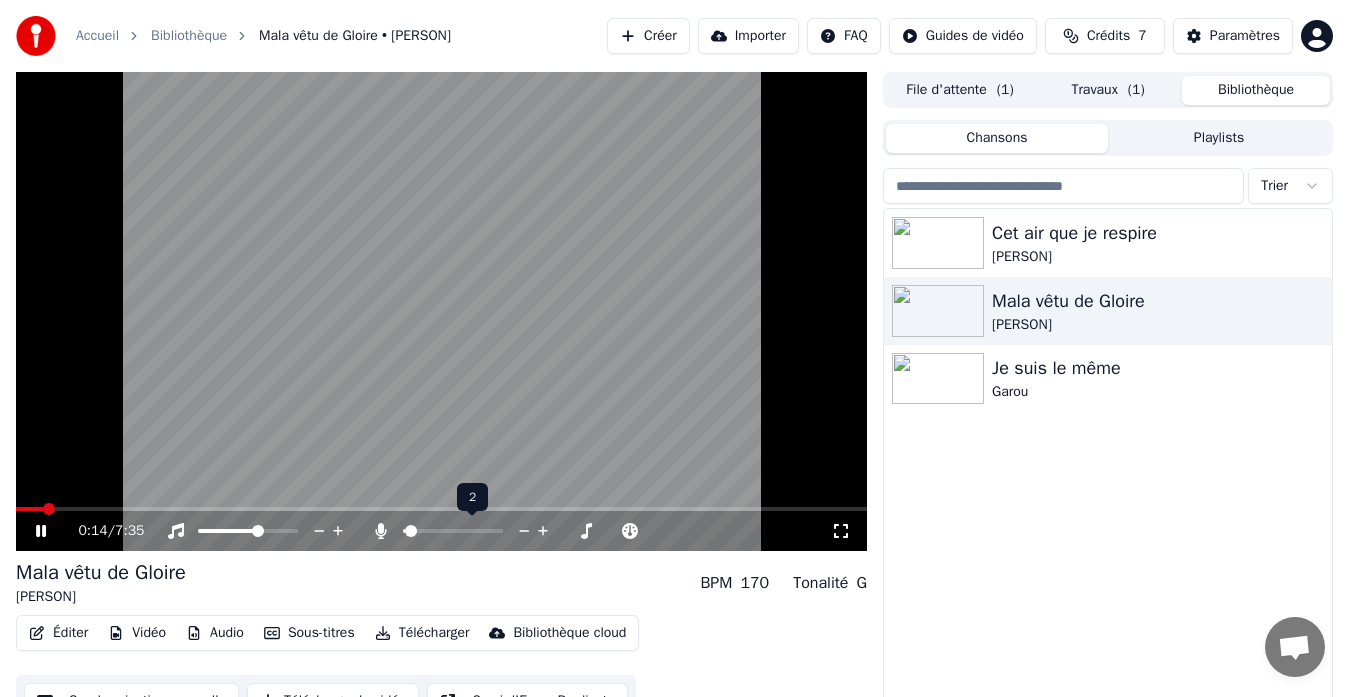 click at bounding box center [411, 531] 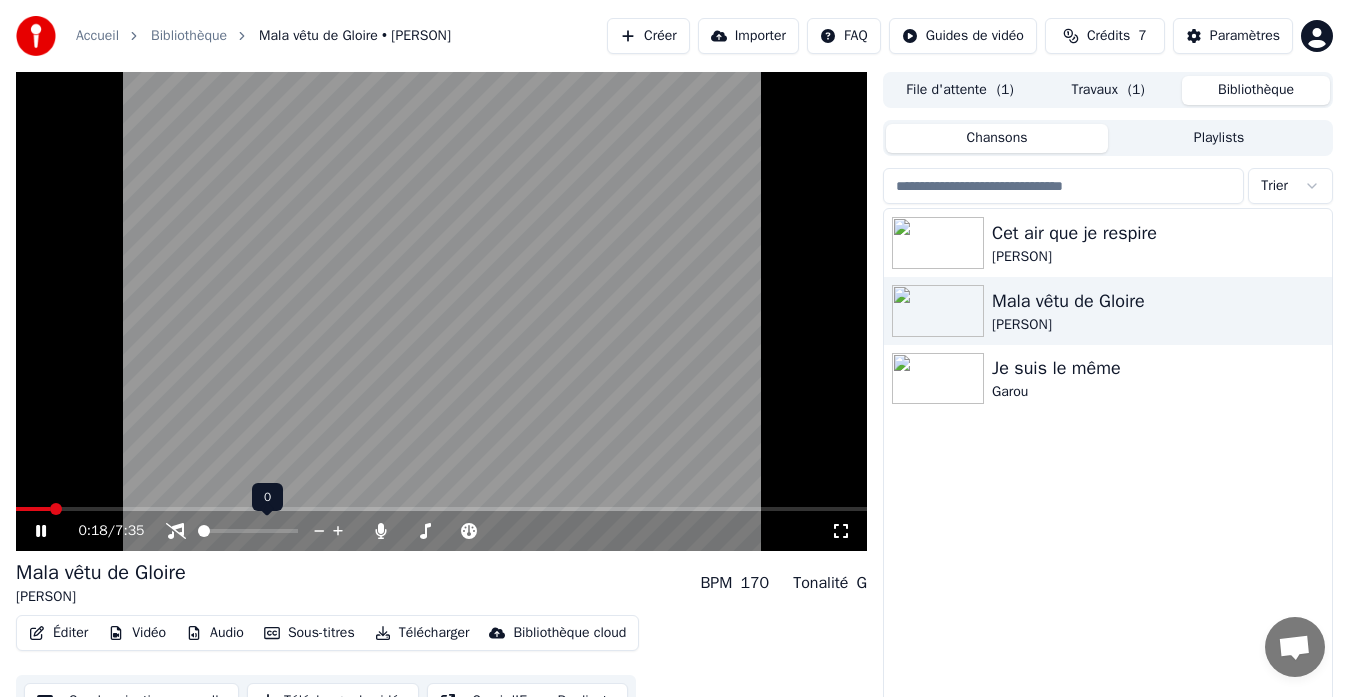 click at bounding box center [204, 531] 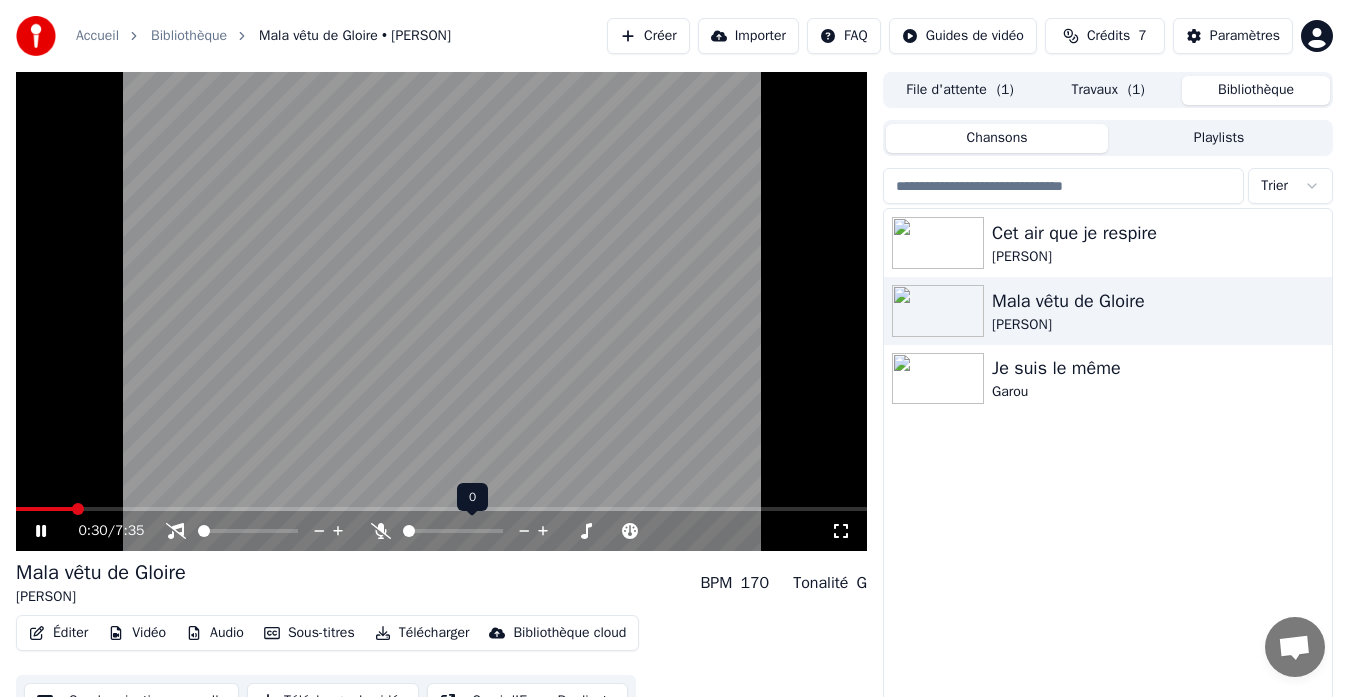 click at bounding box center [409, 531] 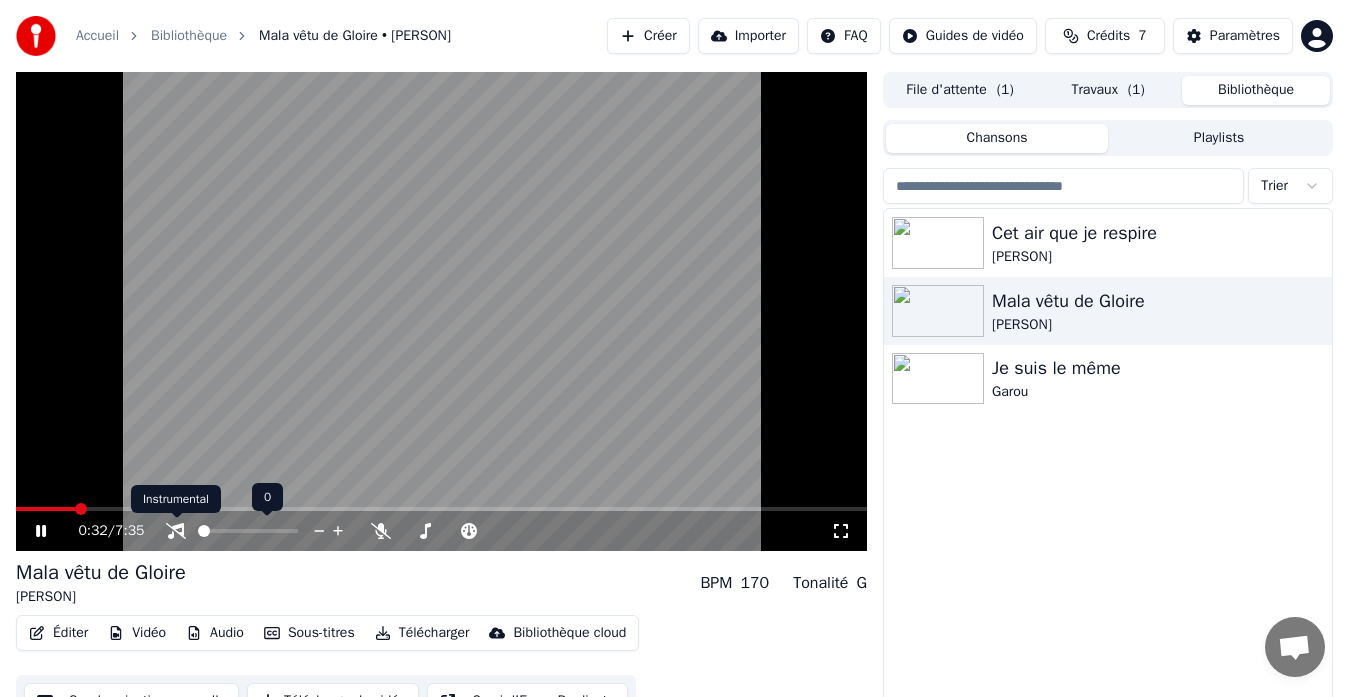 click 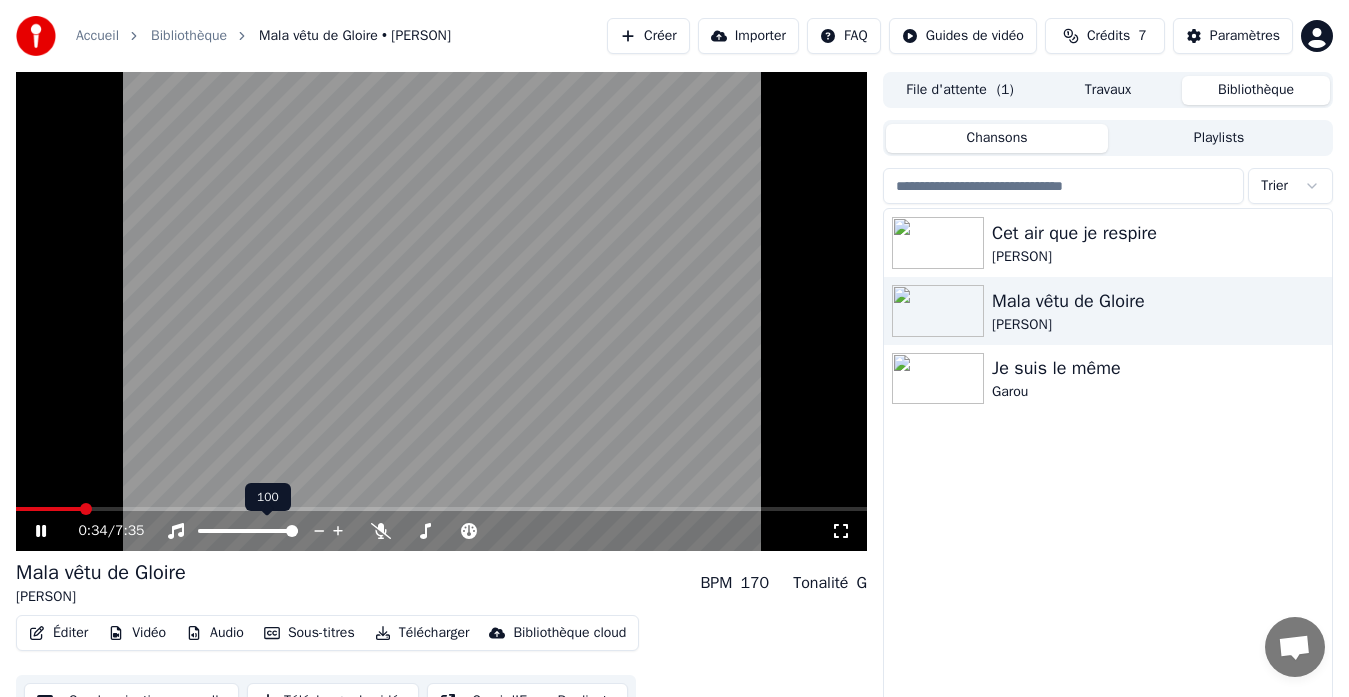 click 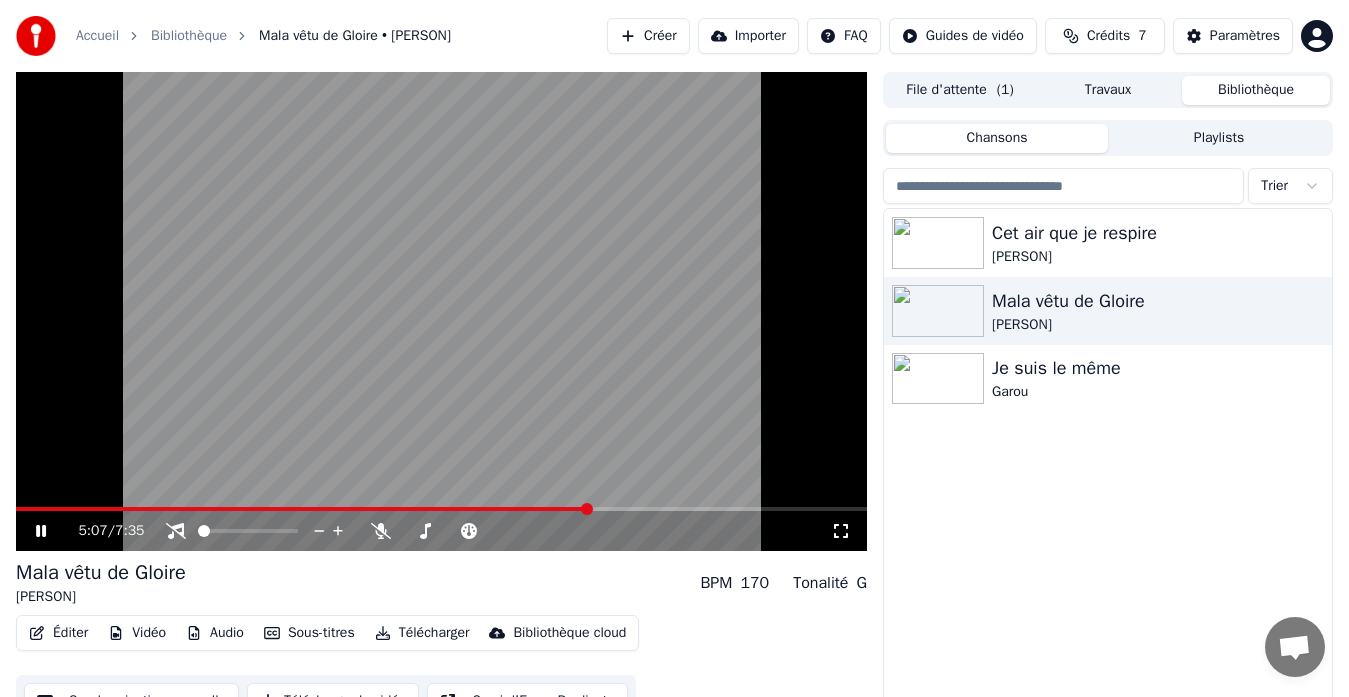 click at bounding box center (441, 311) 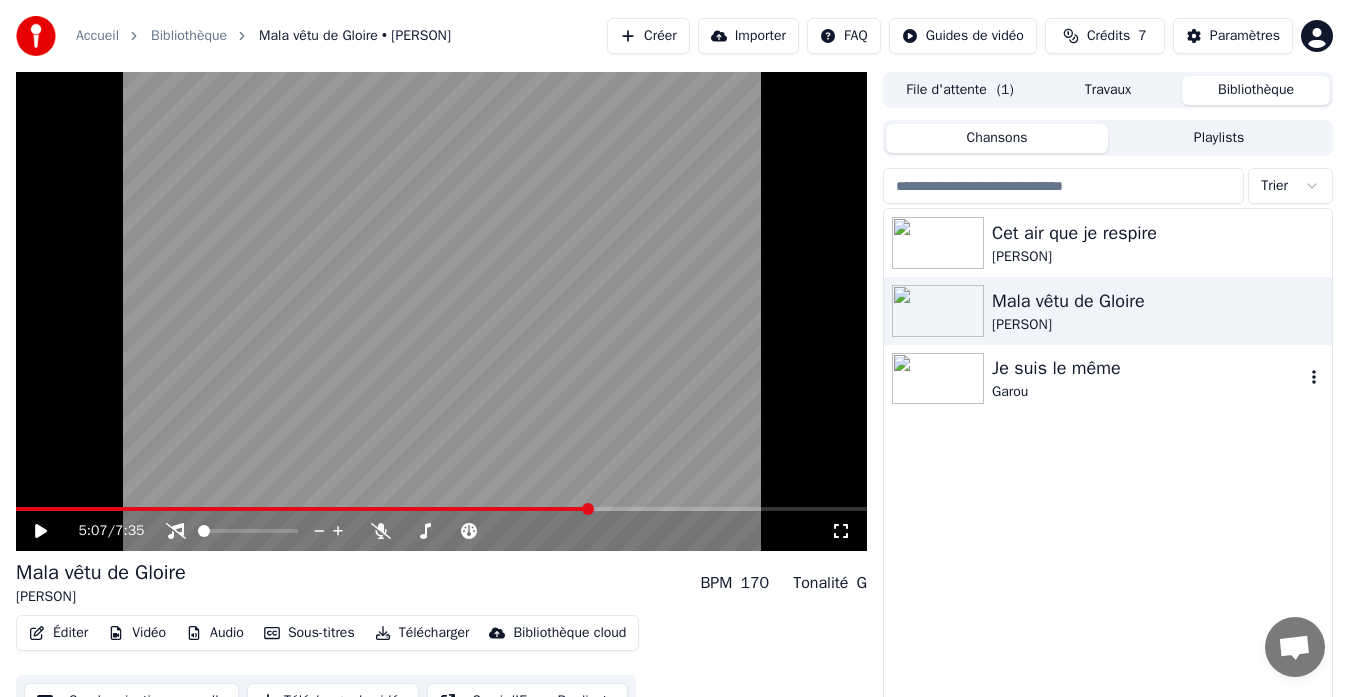 click at bounding box center [938, 379] 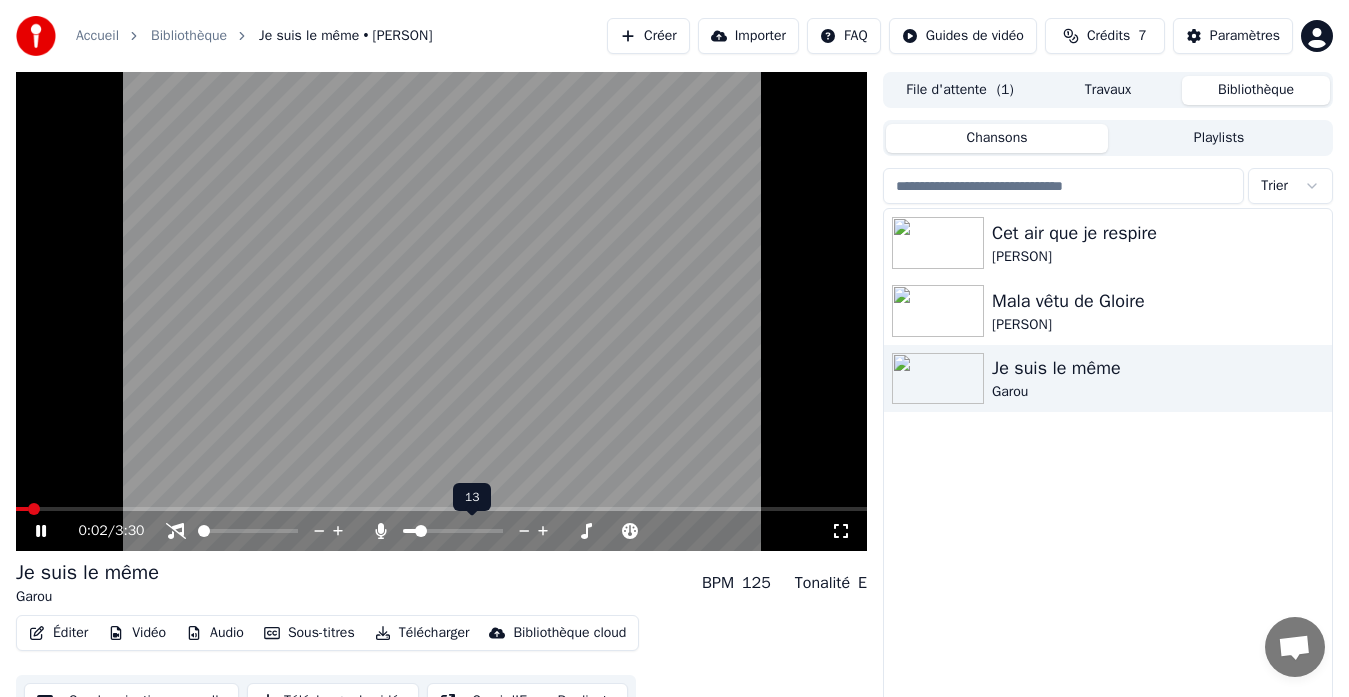 click at bounding box center (453, 531) 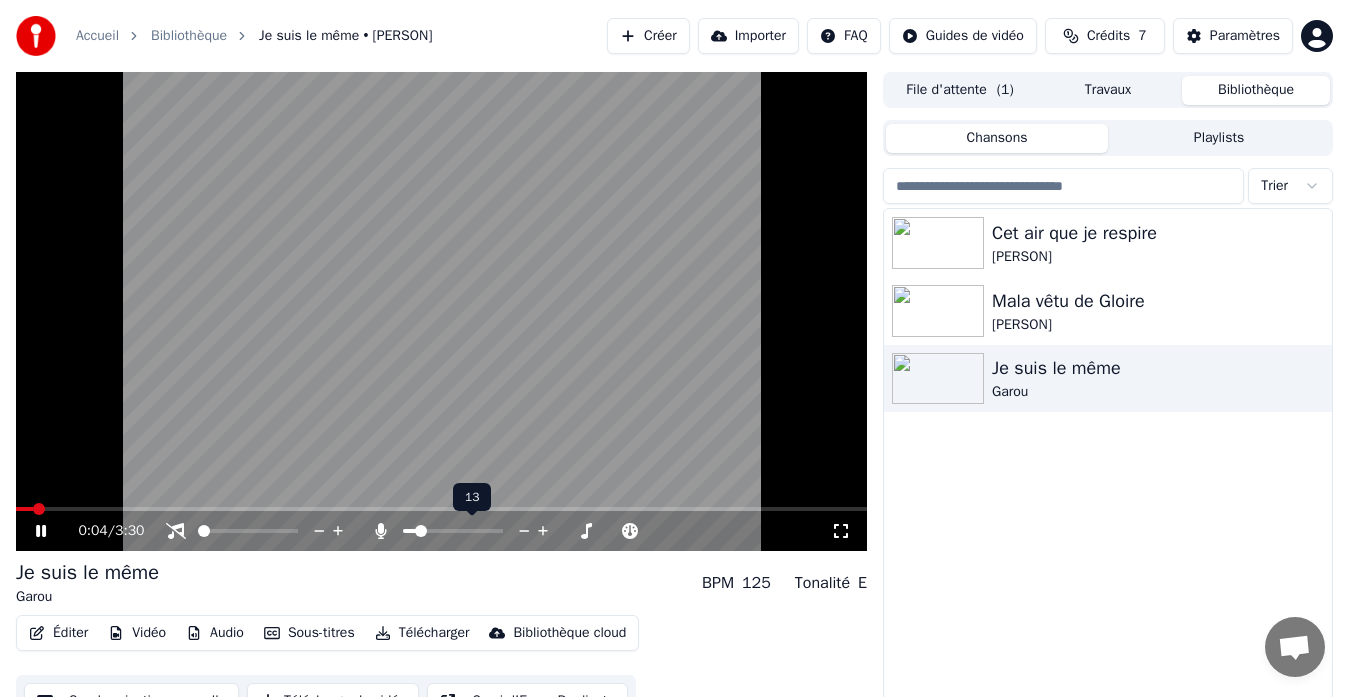 click at bounding box center [409, 531] 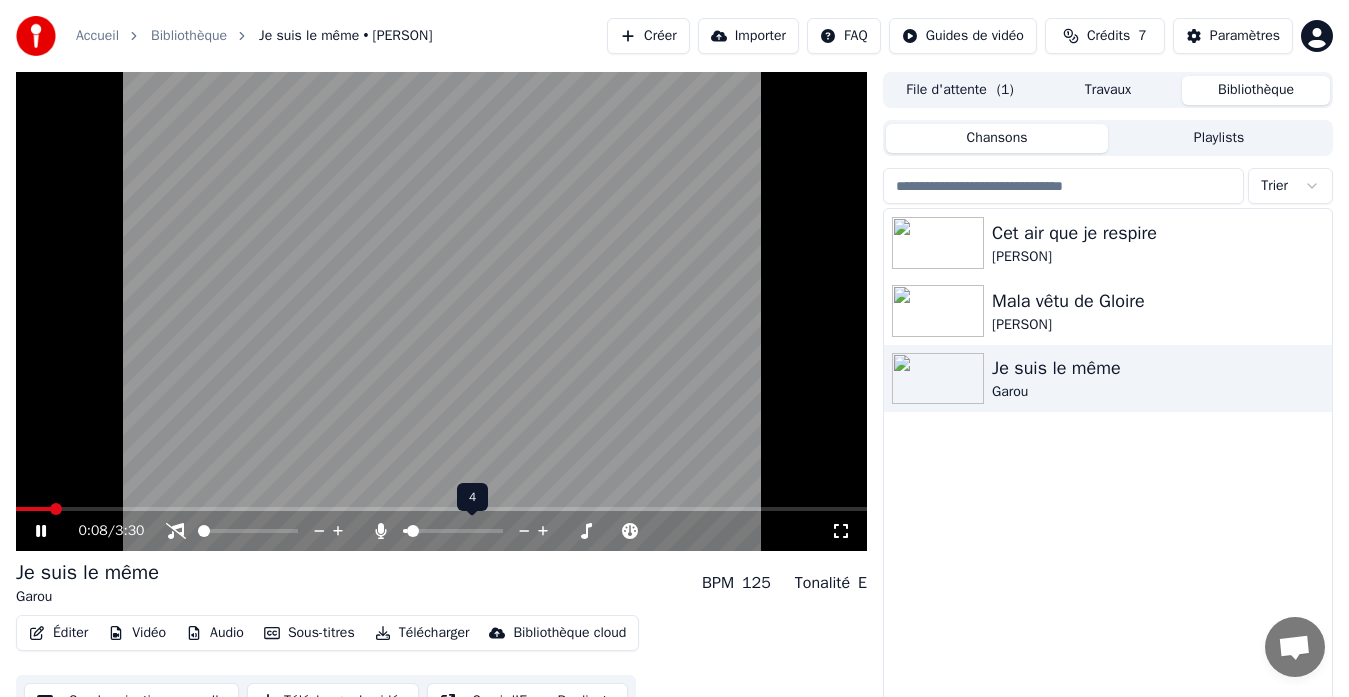 click at bounding box center (413, 531) 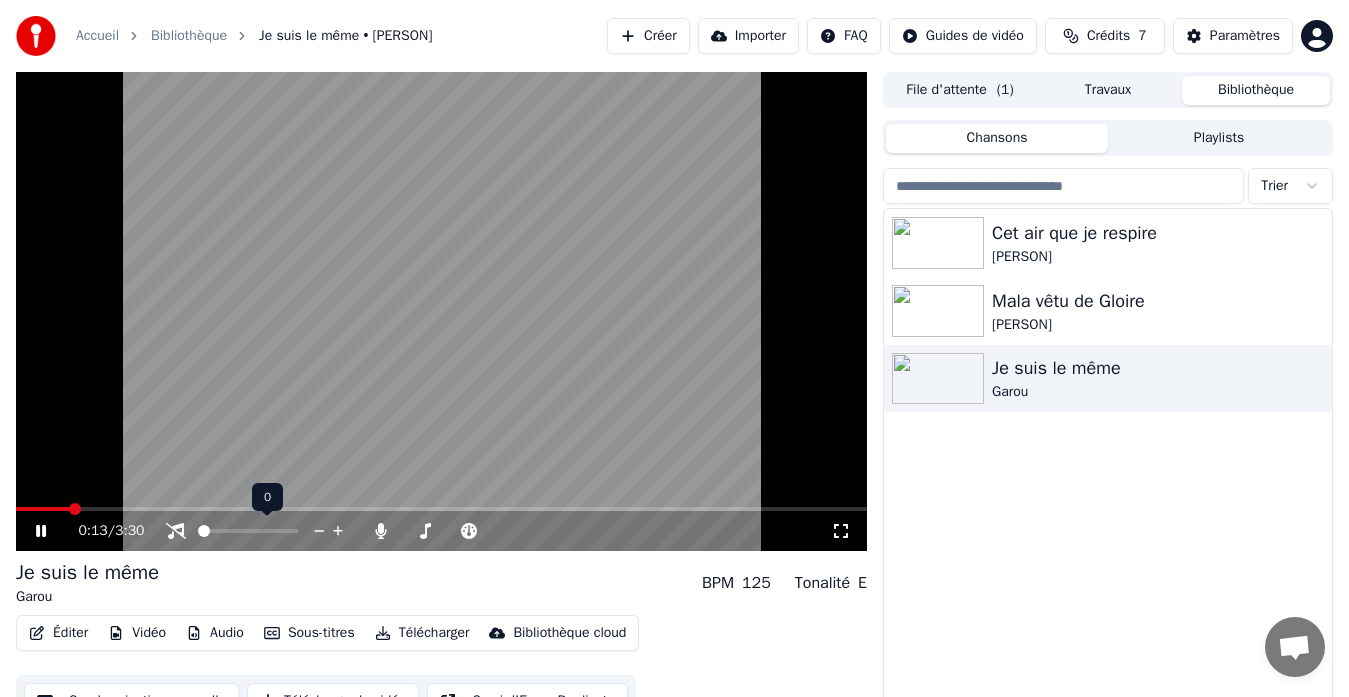 click at bounding box center [266, 531] 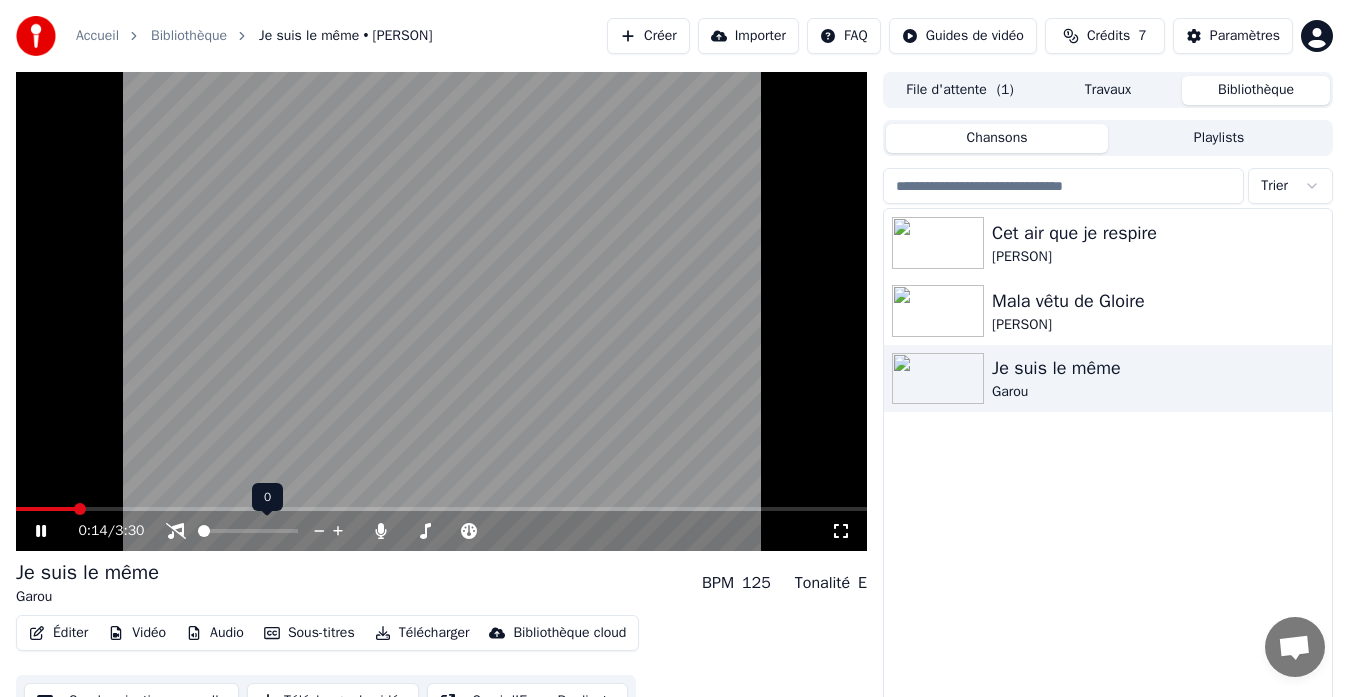 drag, startPoint x: 211, startPoint y: 525, endPoint x: 229, endPoint y: 536, distance: 21.095022 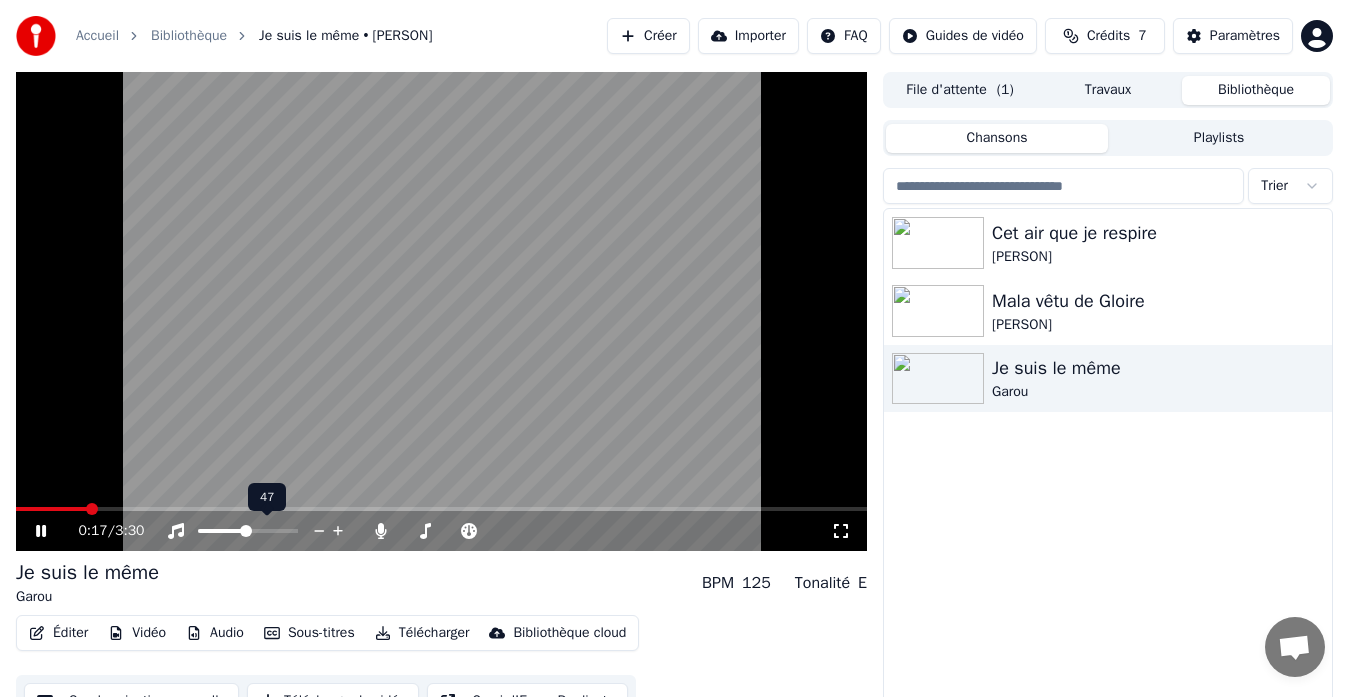 click at bounding box center [246, 531] 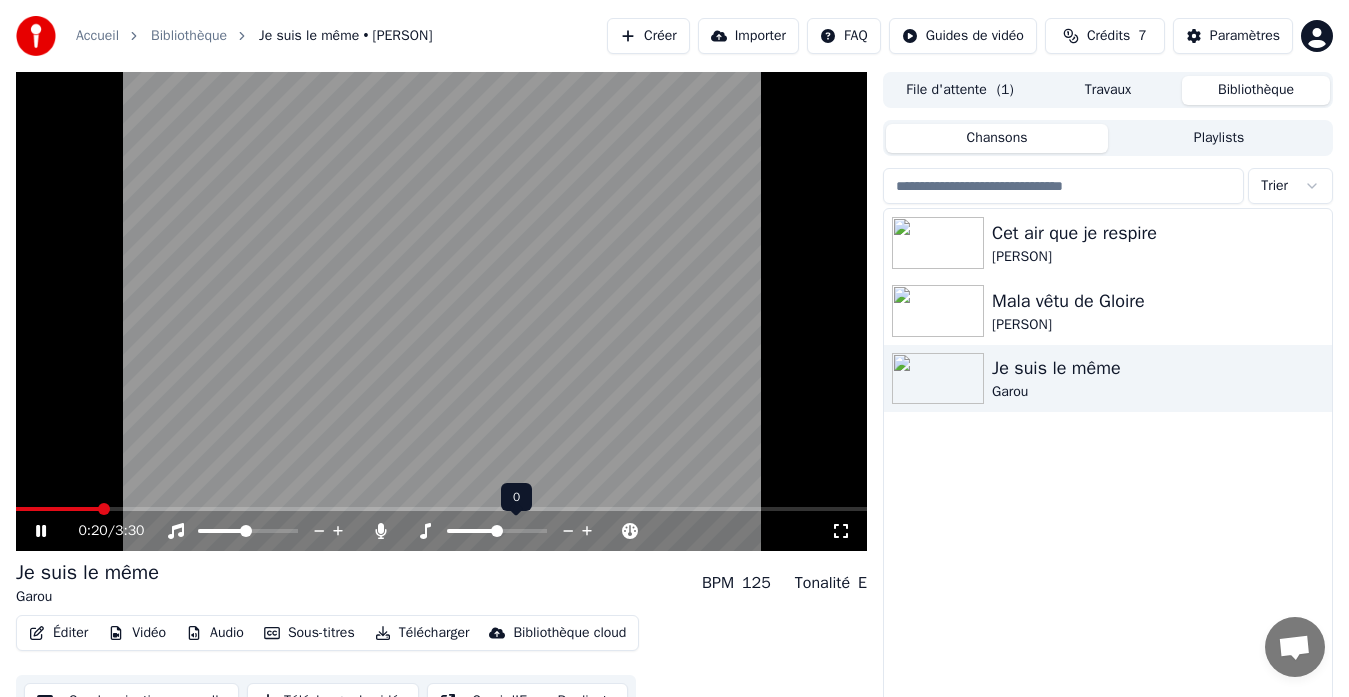 click at bounding box center [472, 531] 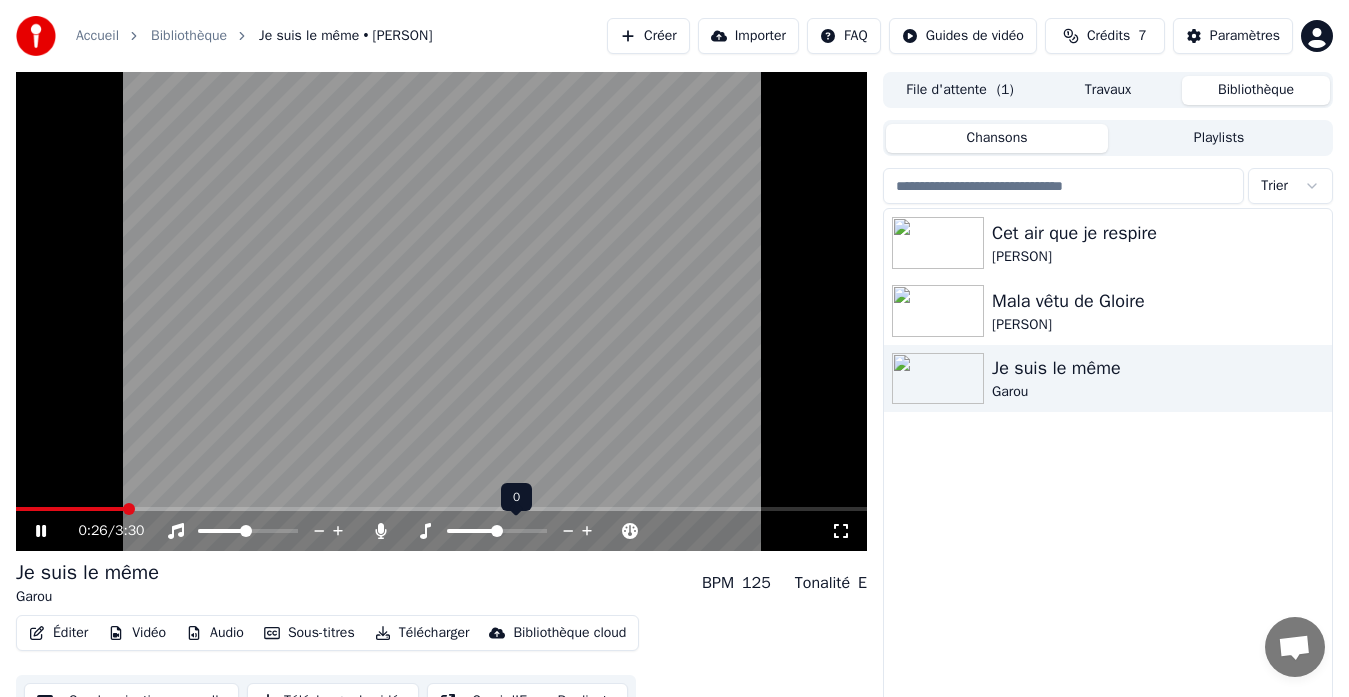 click at bounding box center (497, 531) 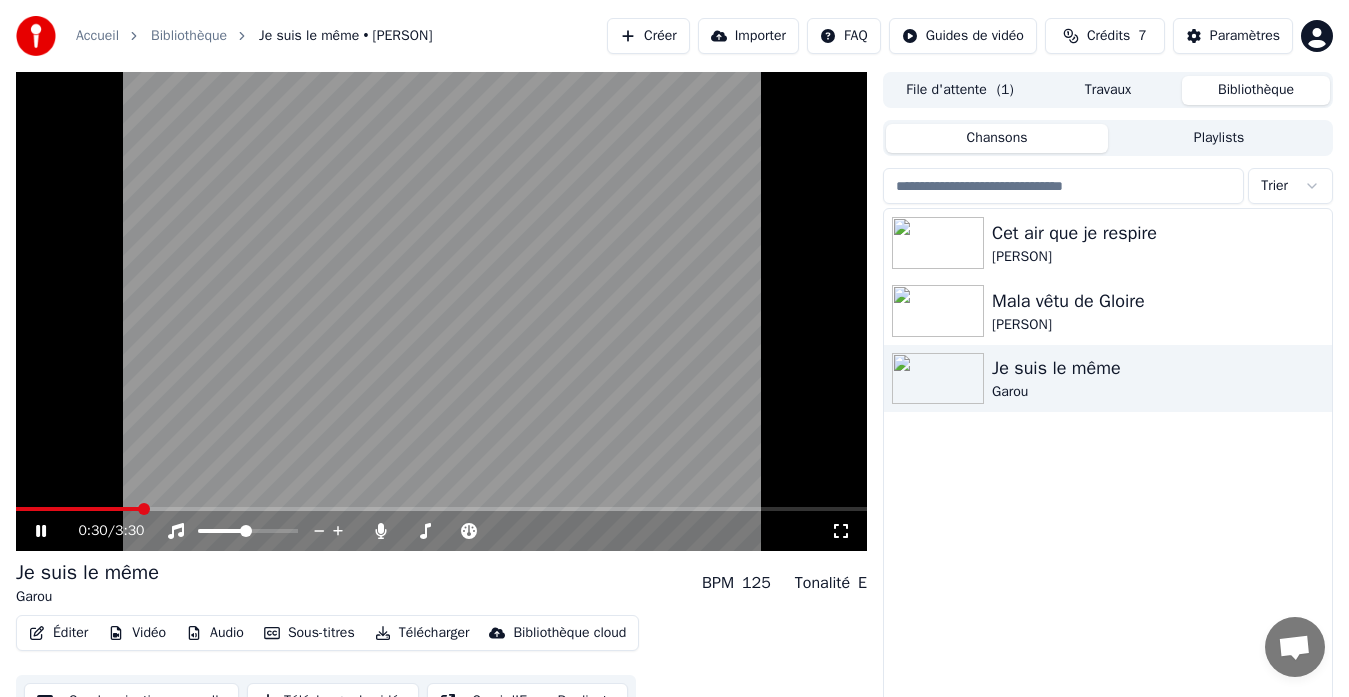 click 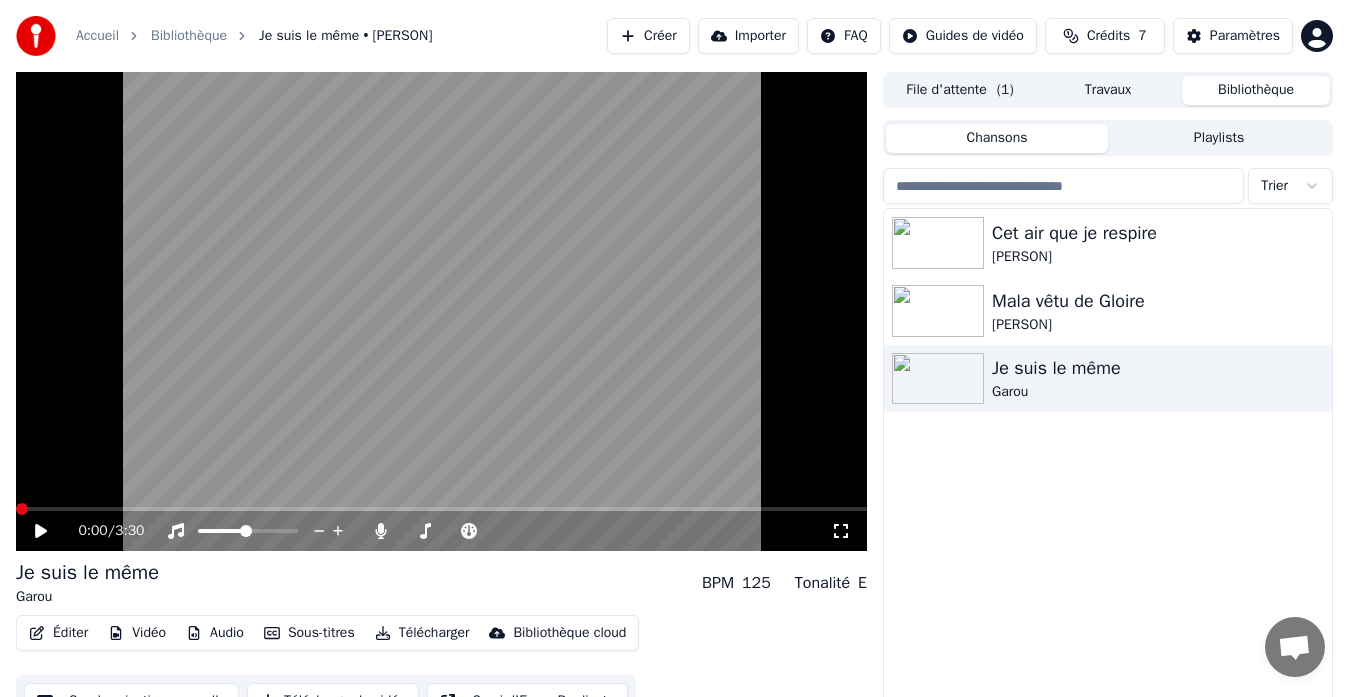 click at bounding box center [22, 509] 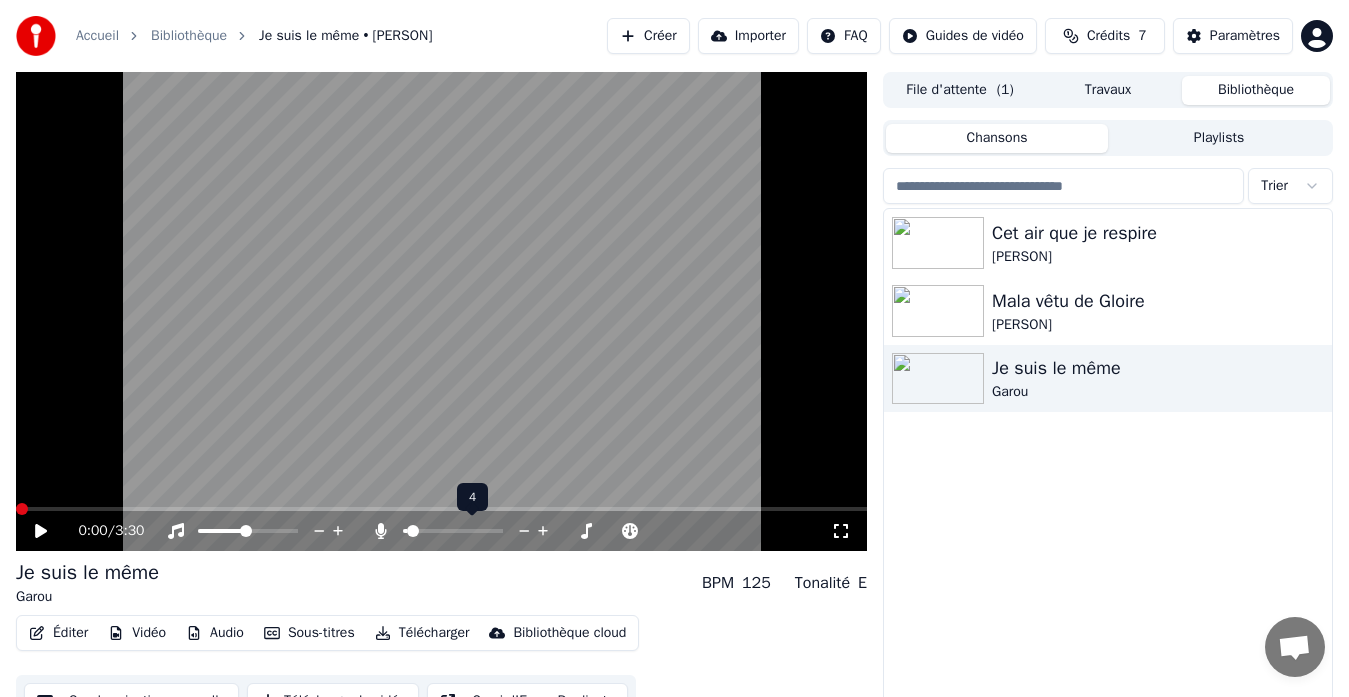 click 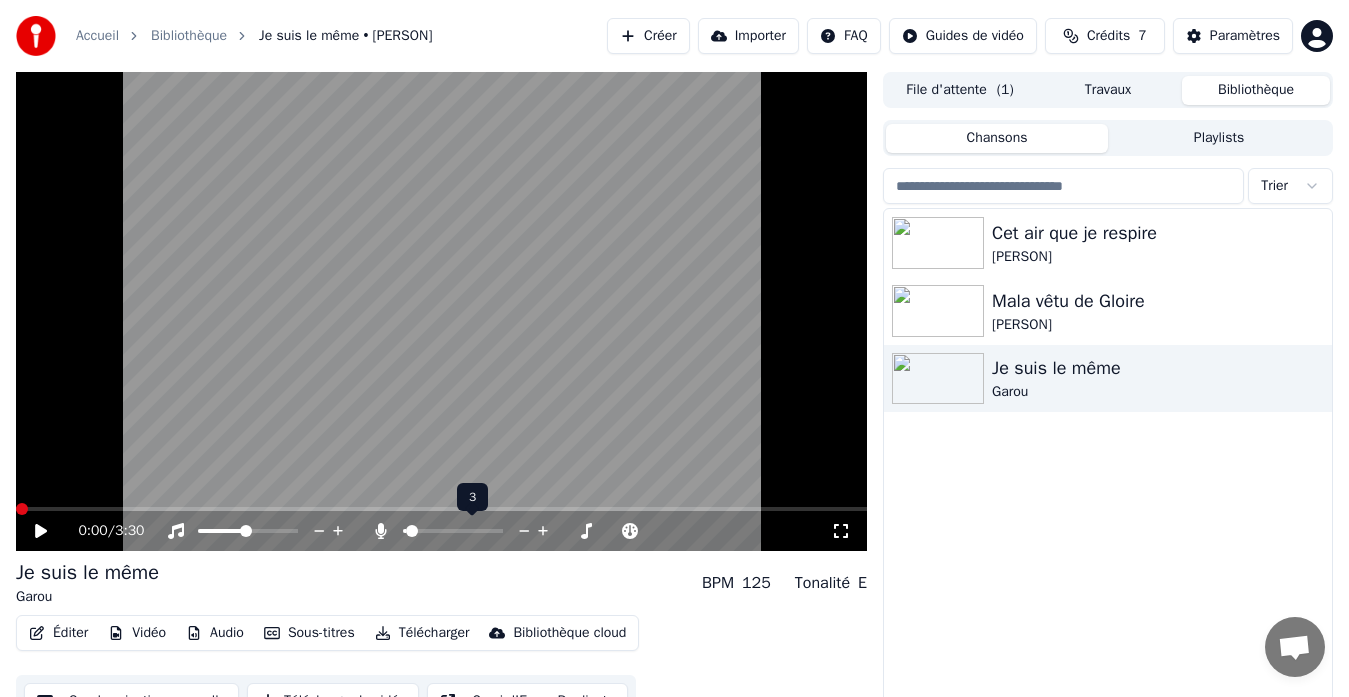 click 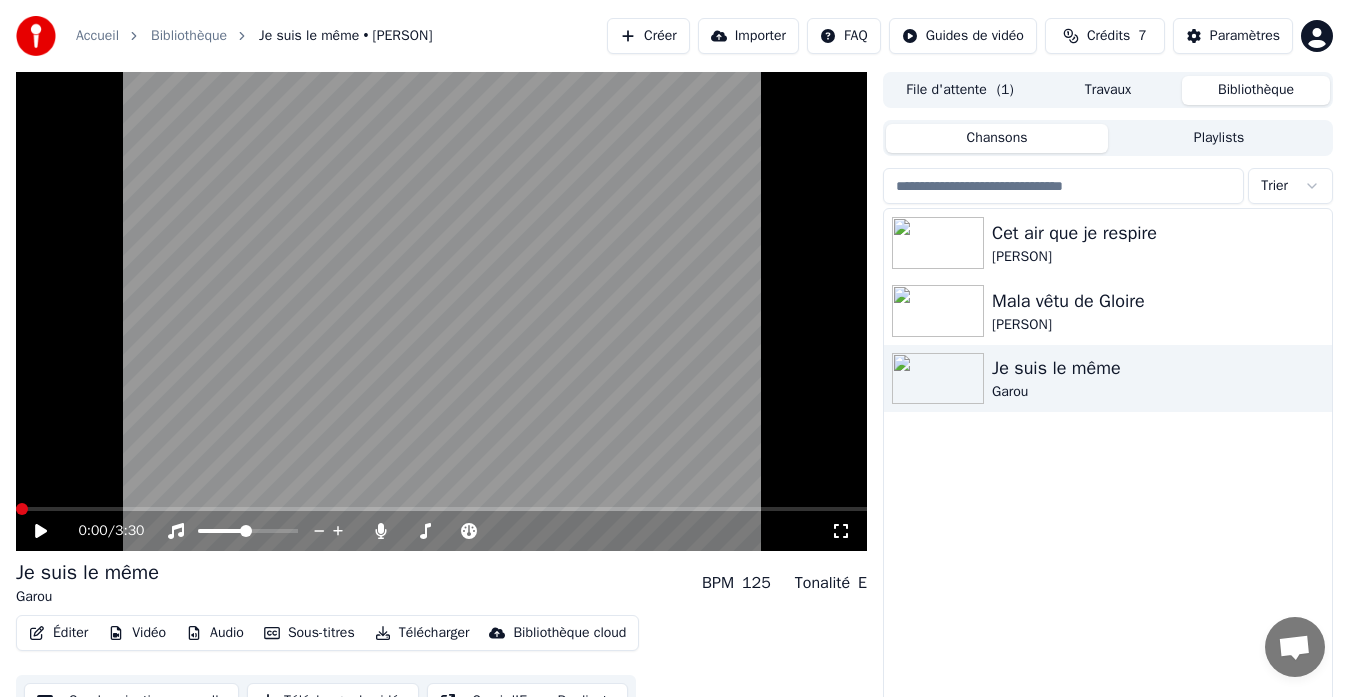 click 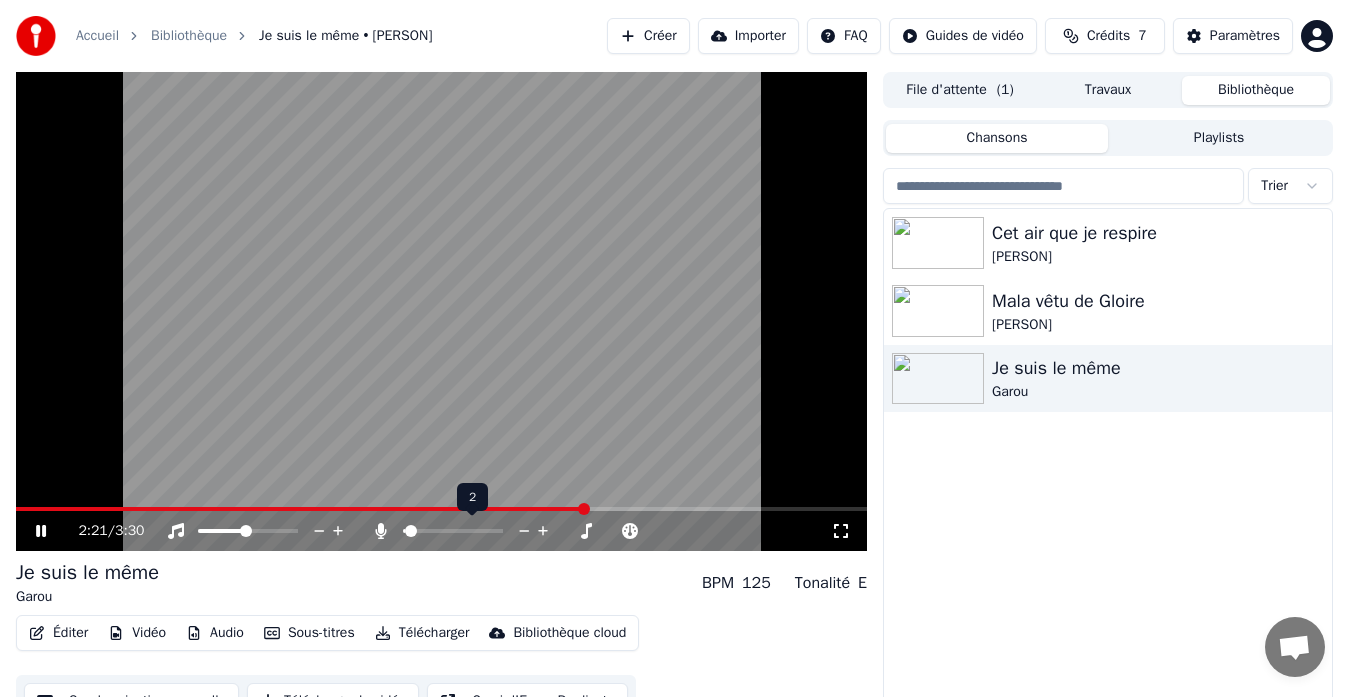 click 